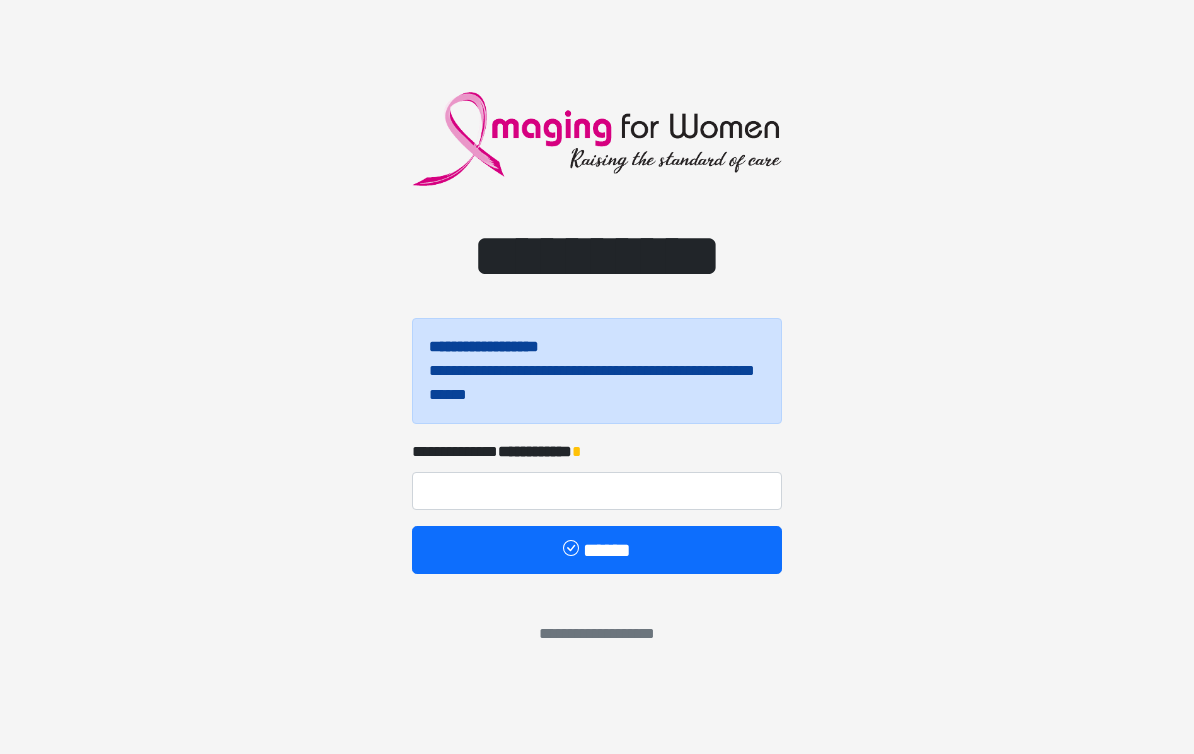 scroll, scrollTop: 0, scrollLeft: 0, axis: both 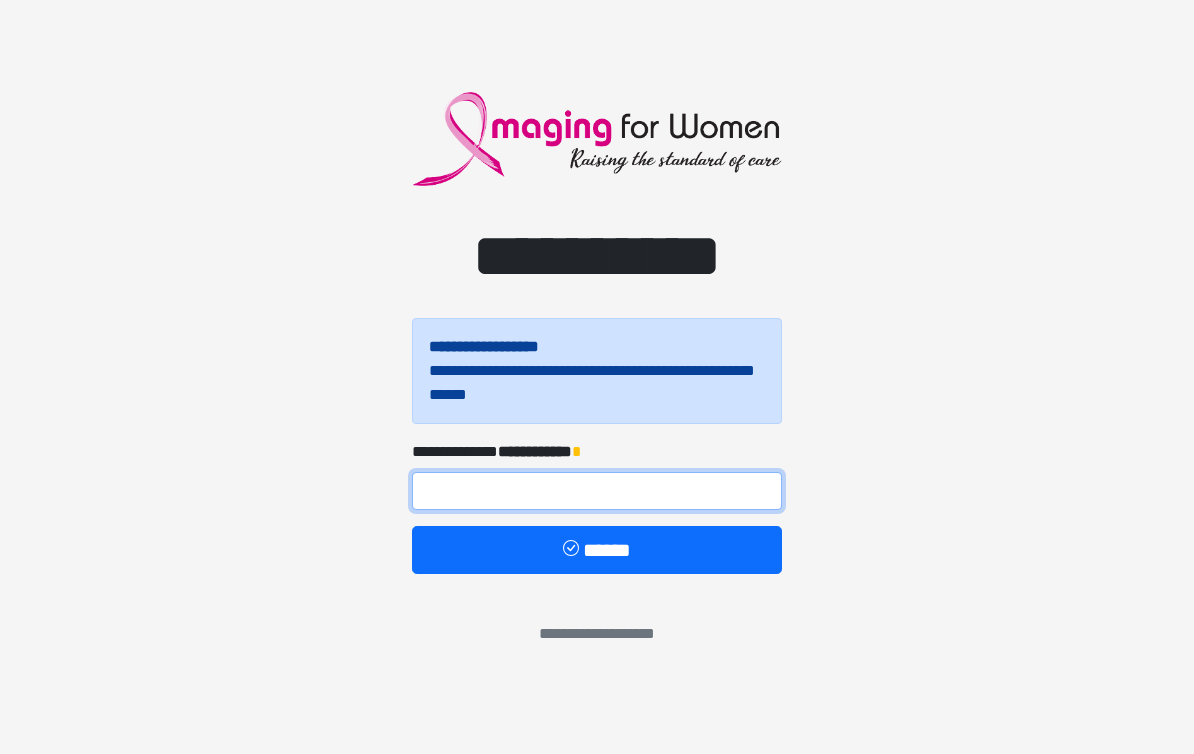 click at bounding box center [597, 491] 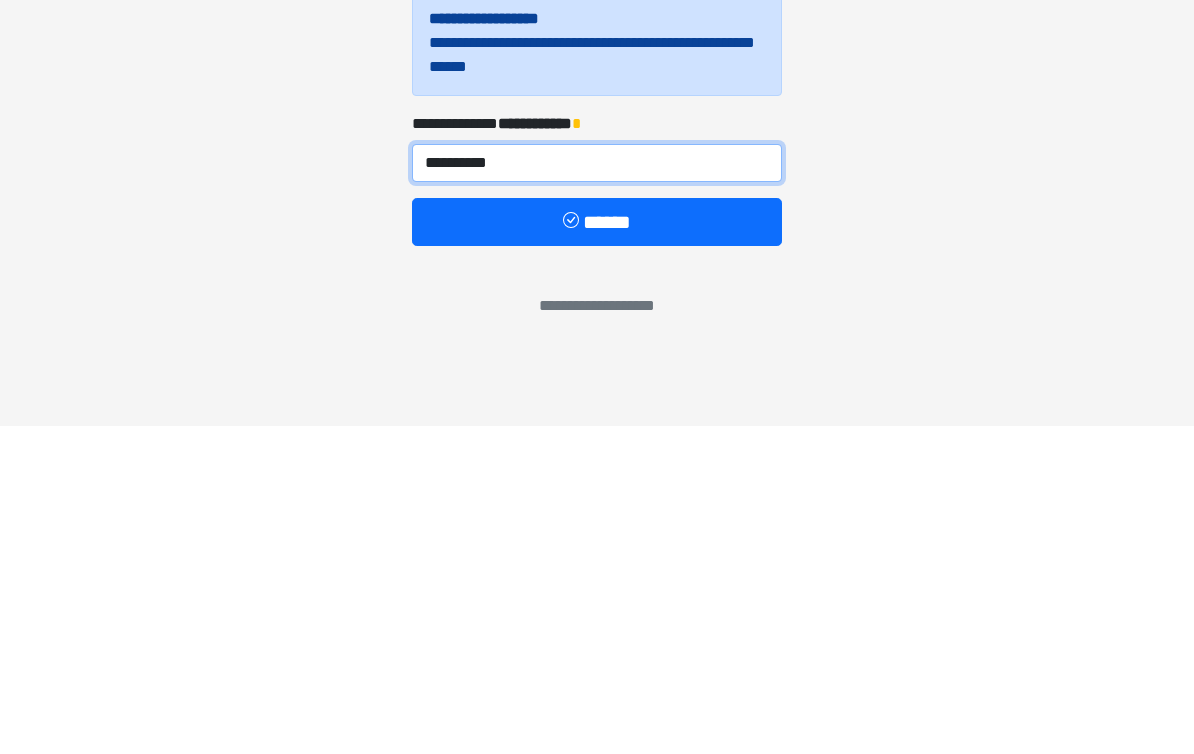 type on "**********" 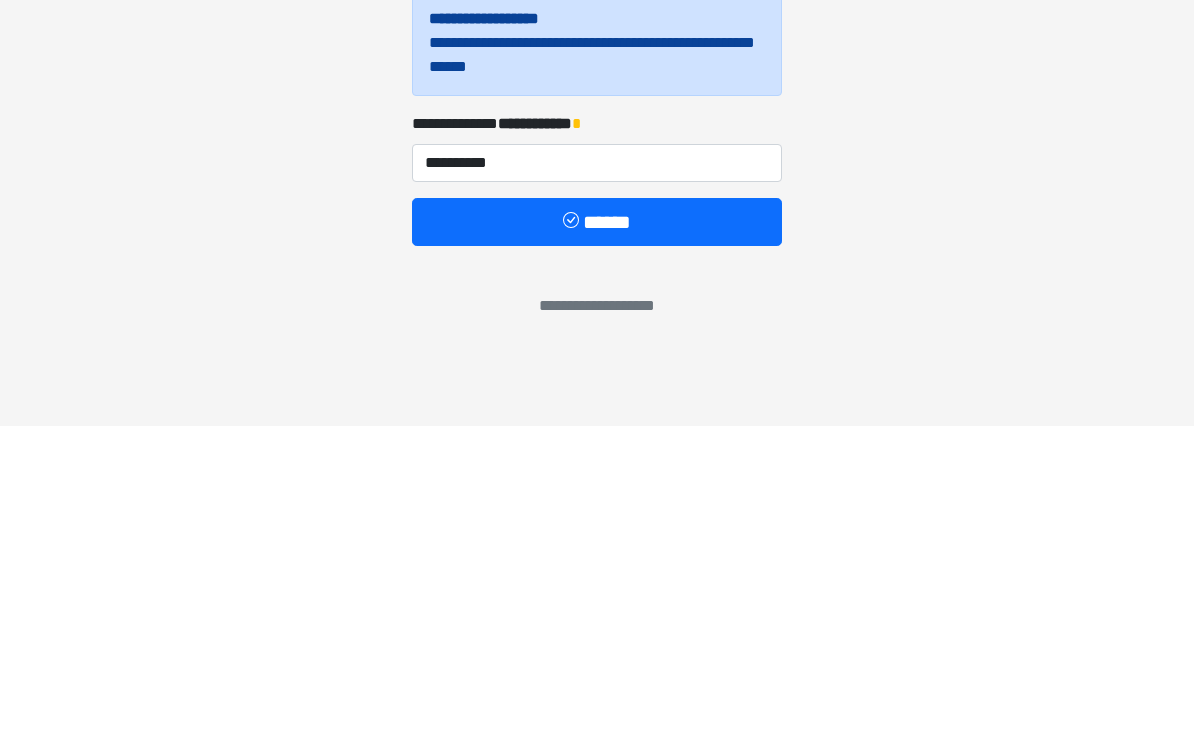 click on "******" at bounding box center (597, 550) 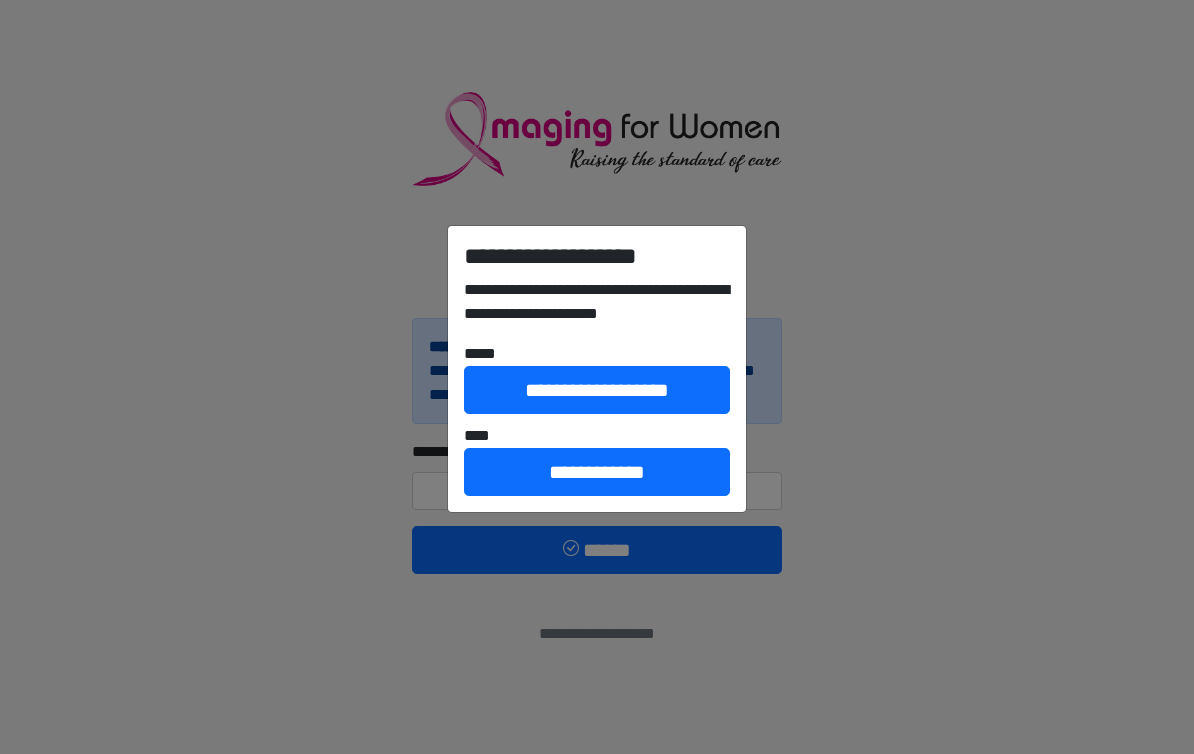 click on "**********" at bounding box center [597, 472] 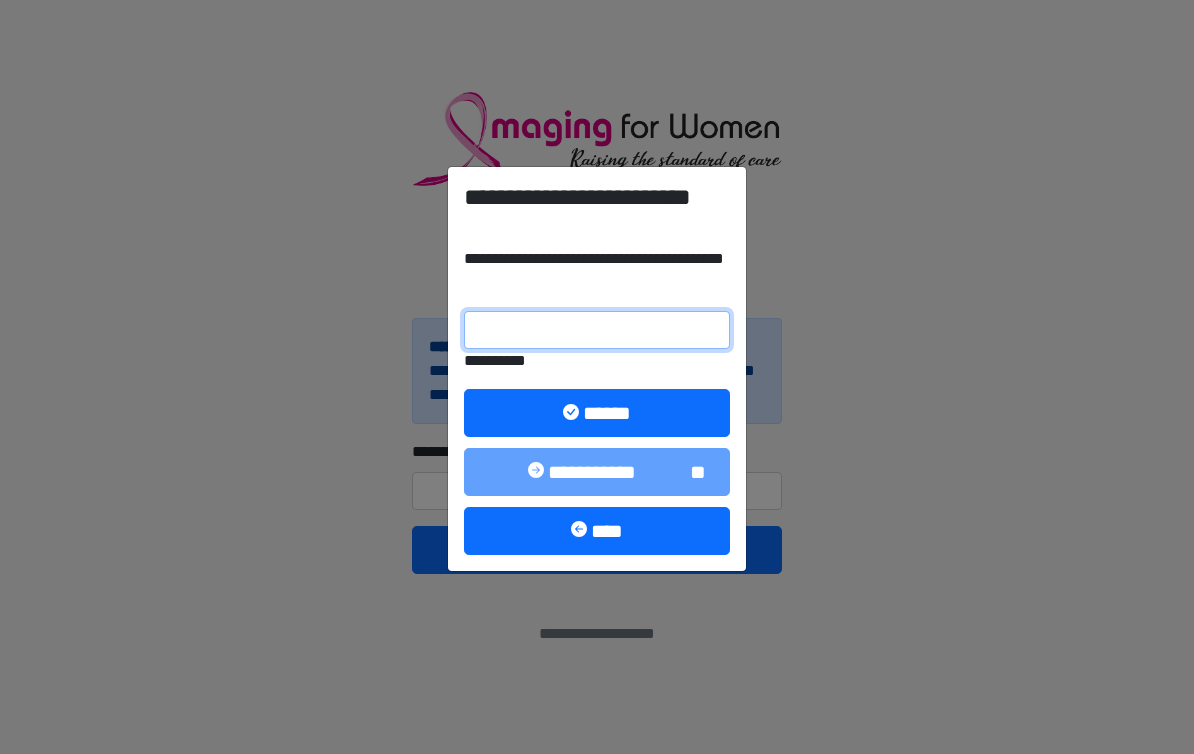 click on "**********" at bounding box center [597, 330] 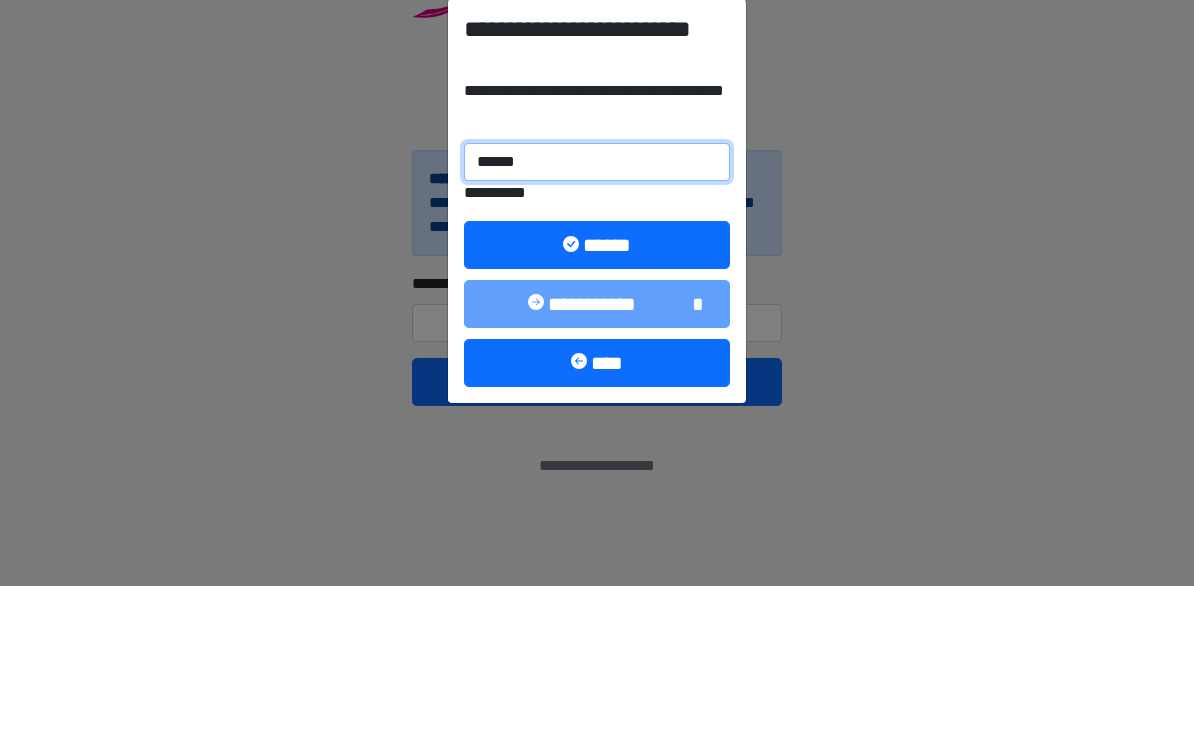 type on "******" 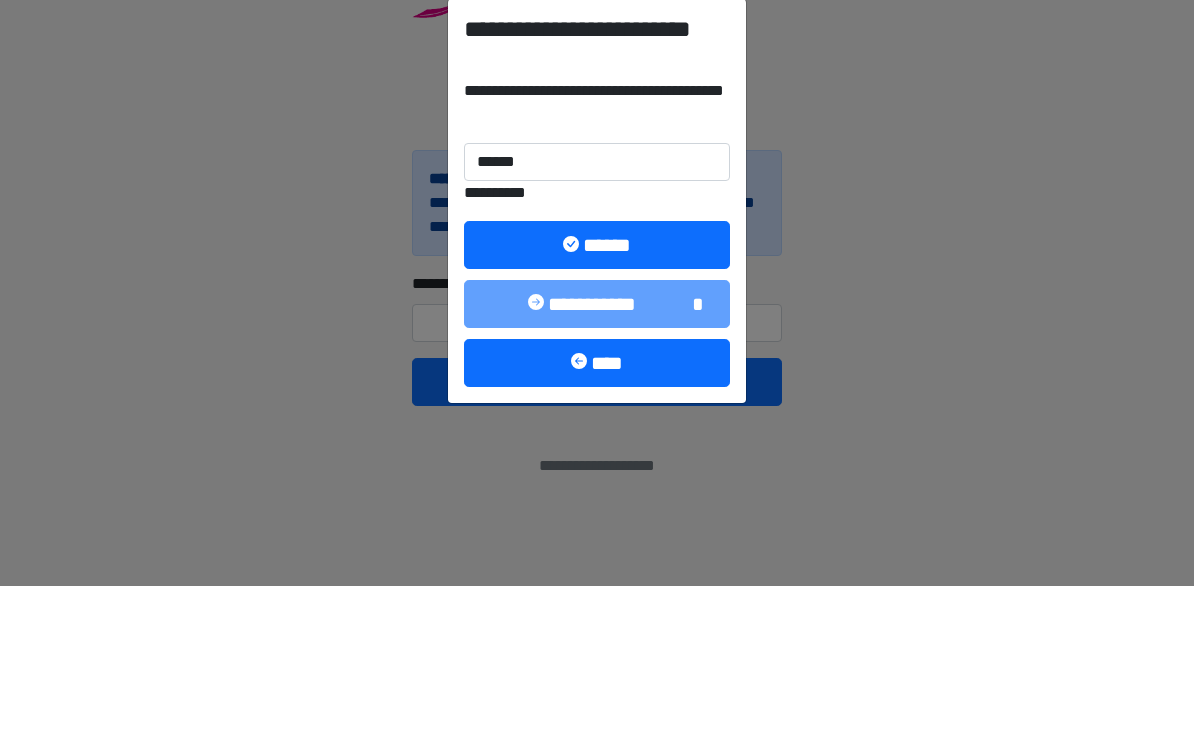 click on "******" at bounding box center (597, 413) 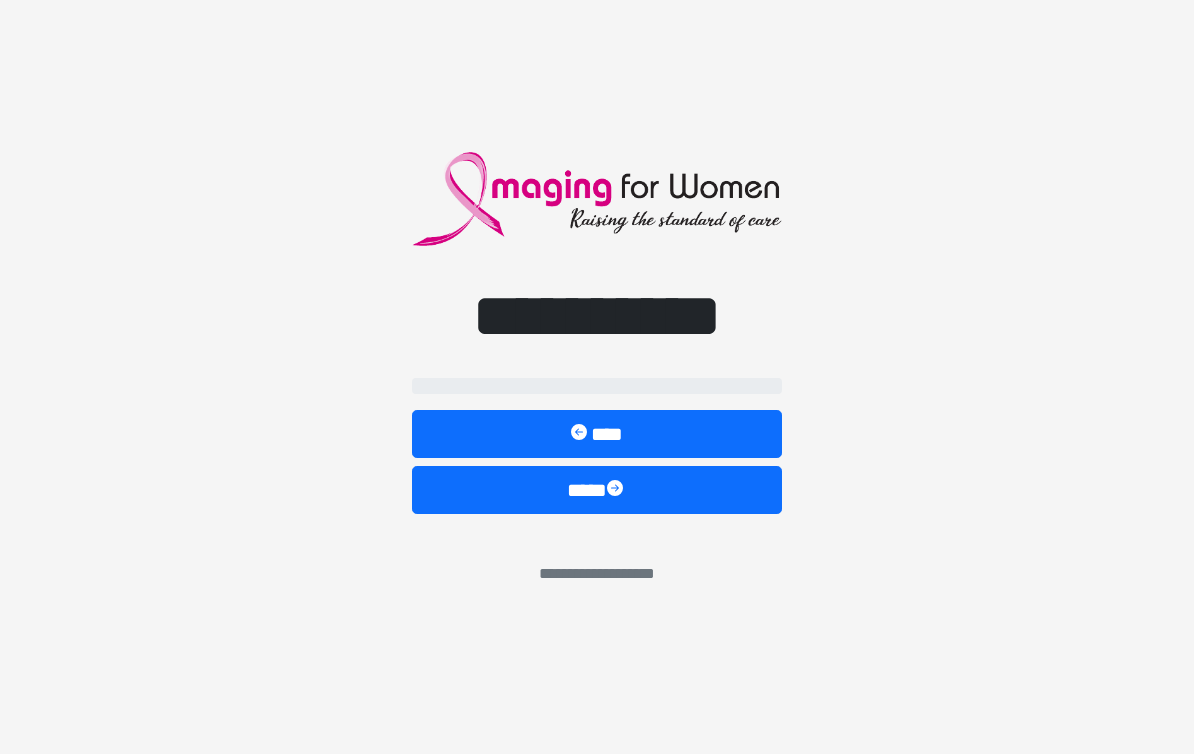 select on "**" 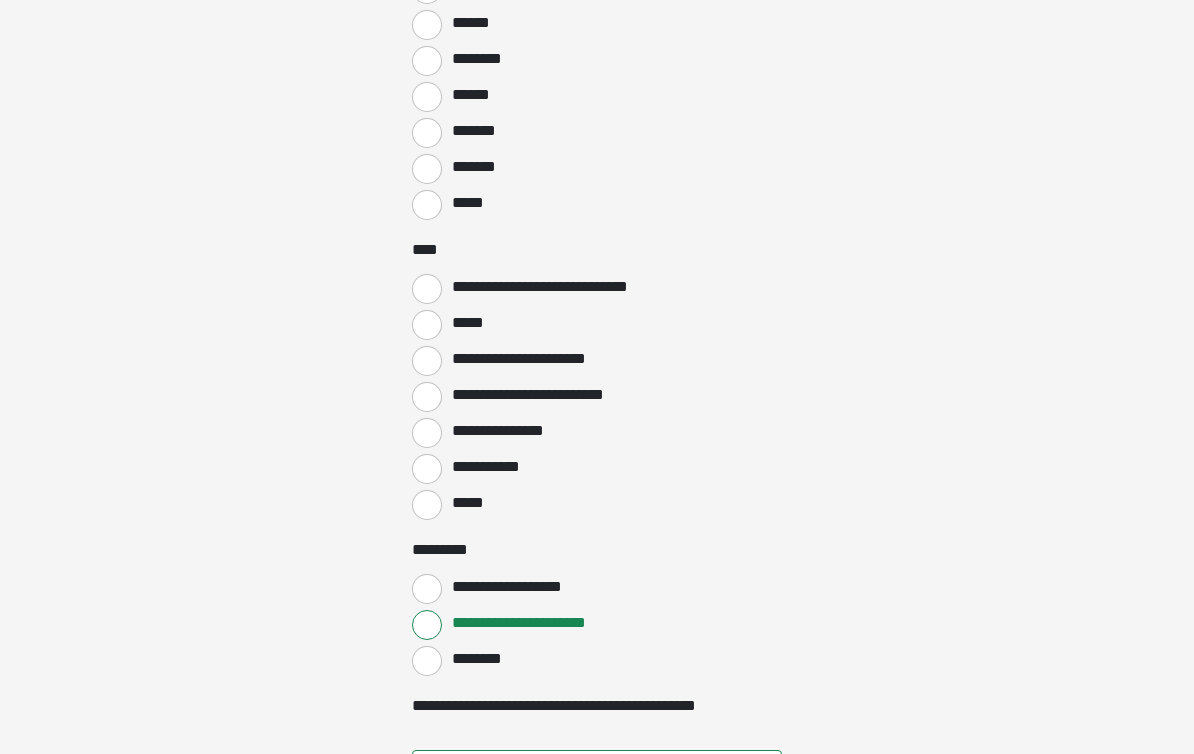 scroll, scrollTop: 1855, scrollLeft: 0, axis: vertical 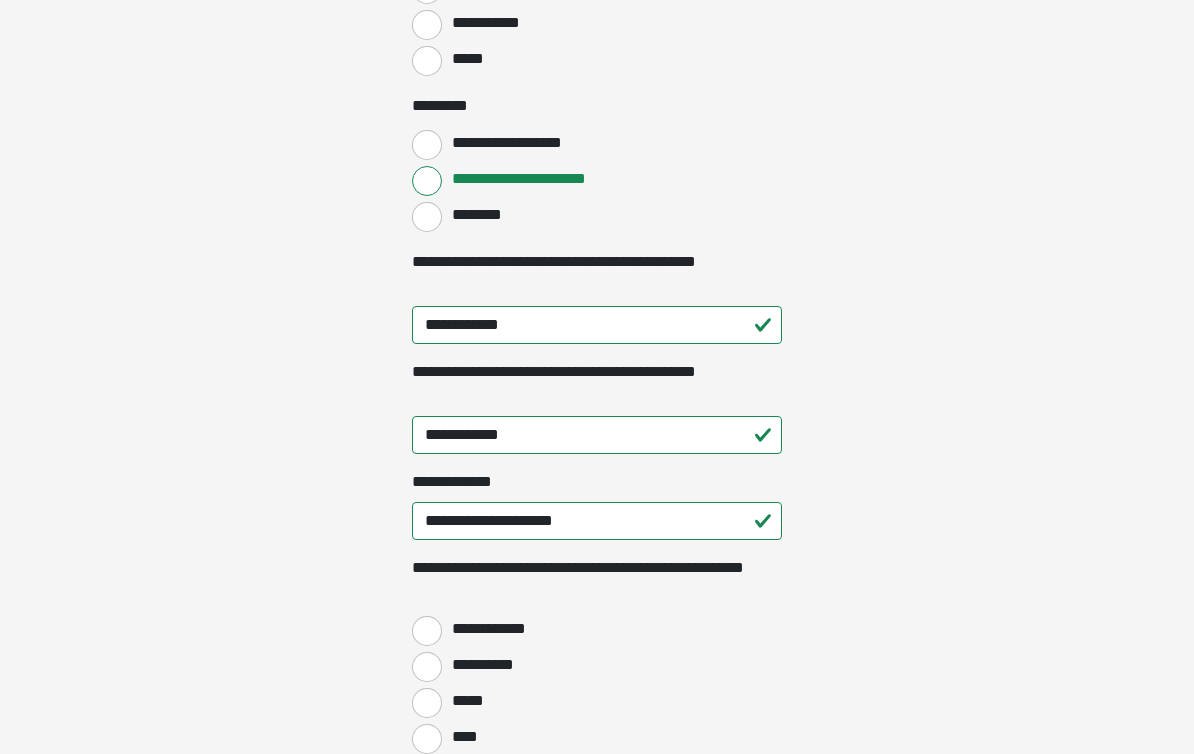 click on "*****" at bounding box center (427, 703) 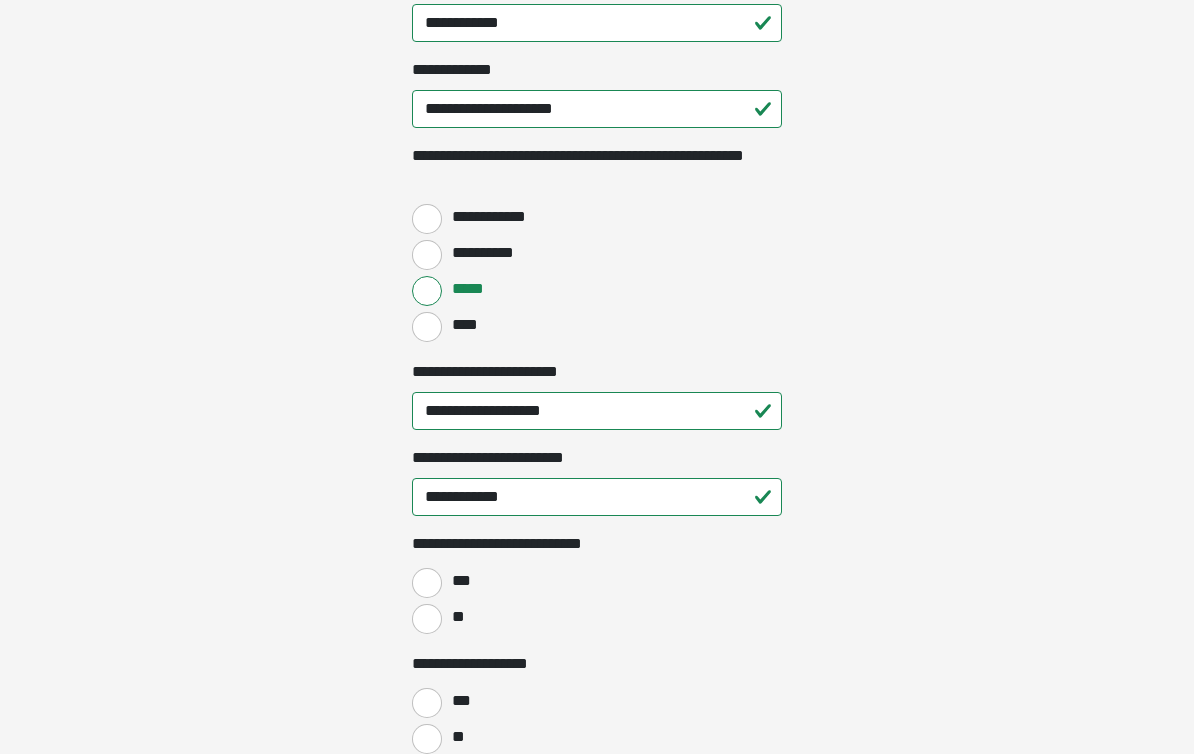 scroll, scrollTop: 2711, scrollLeft: 0, axis: vertical 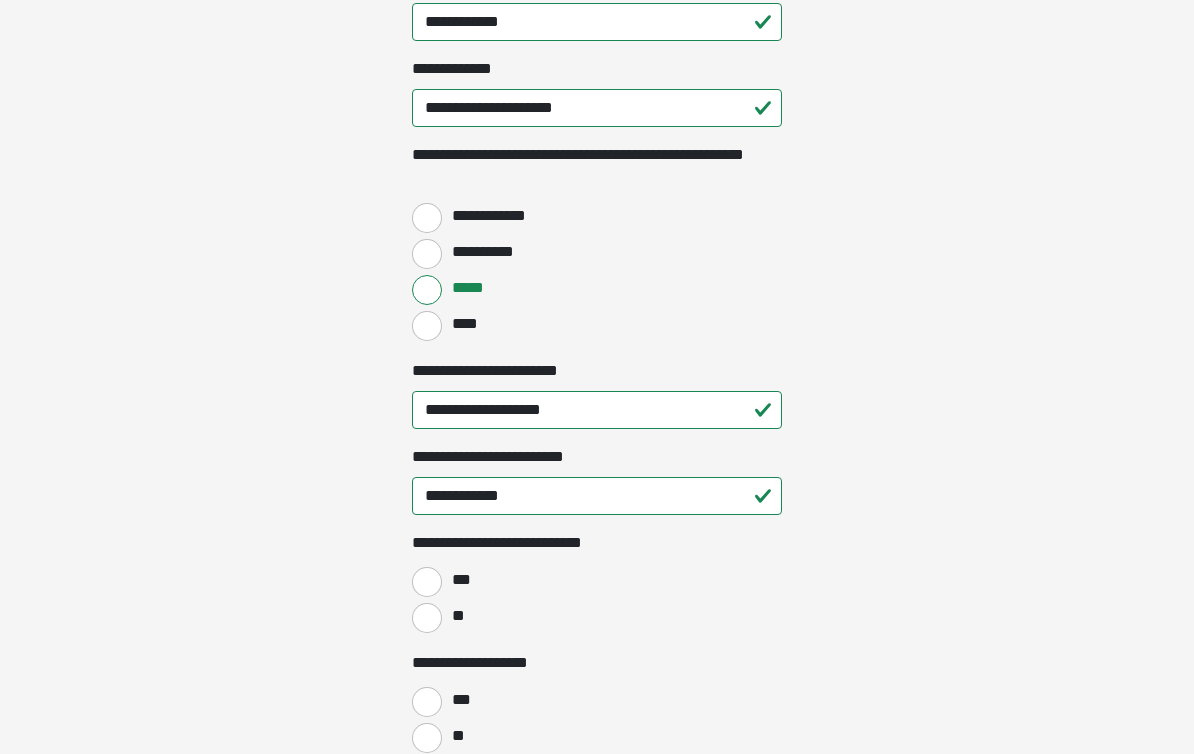 click on "**" at bounding box center [427, 618] 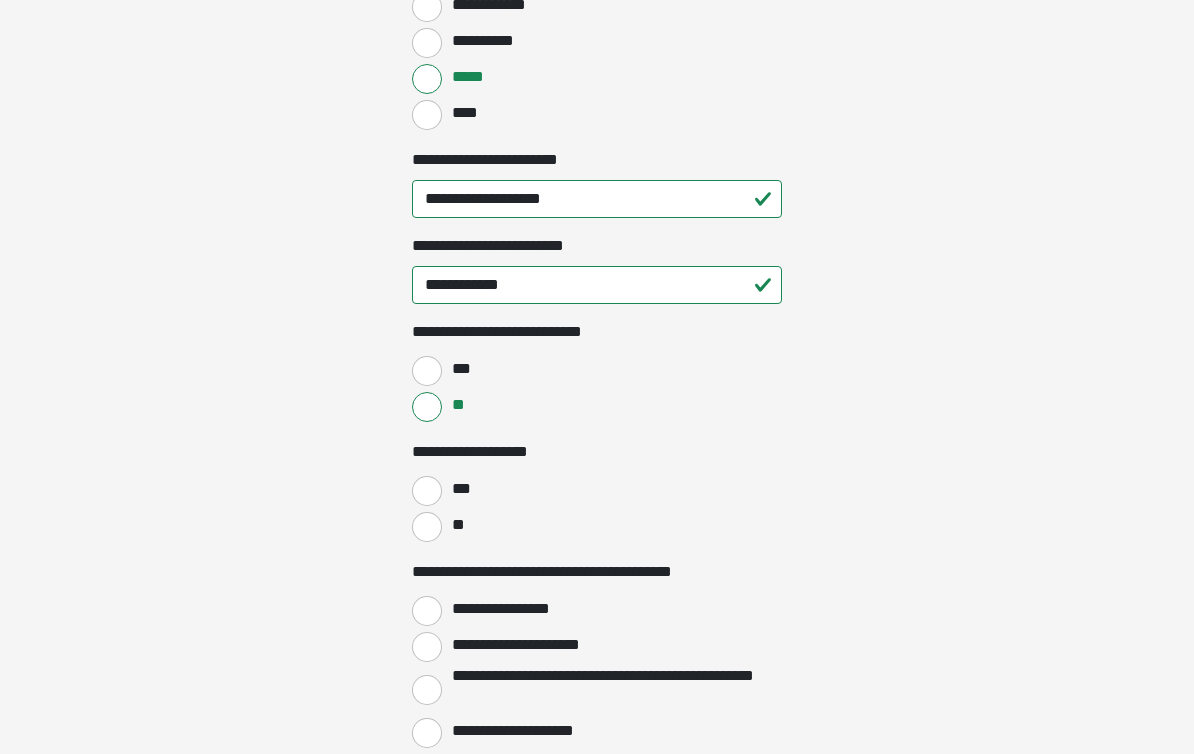 scroll, scrollTop: 2926, scrollLeft: 0, axis: vertical 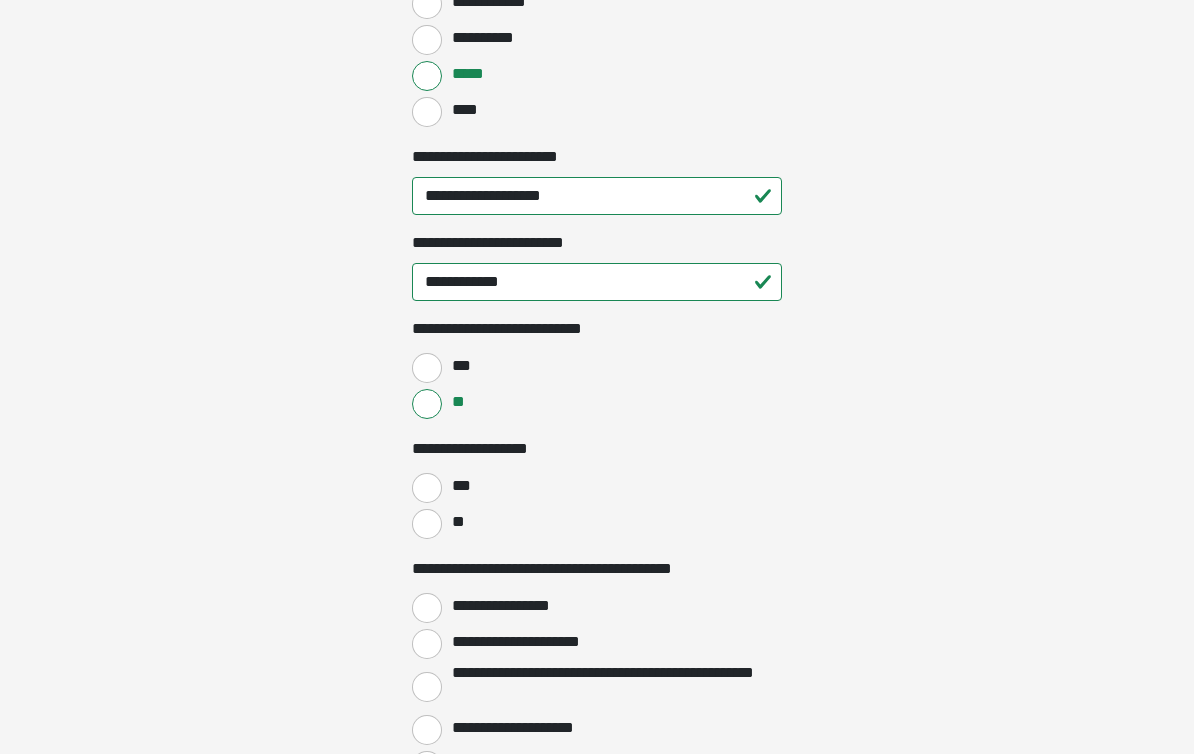 click on "**" at bounding box center [427, 524] 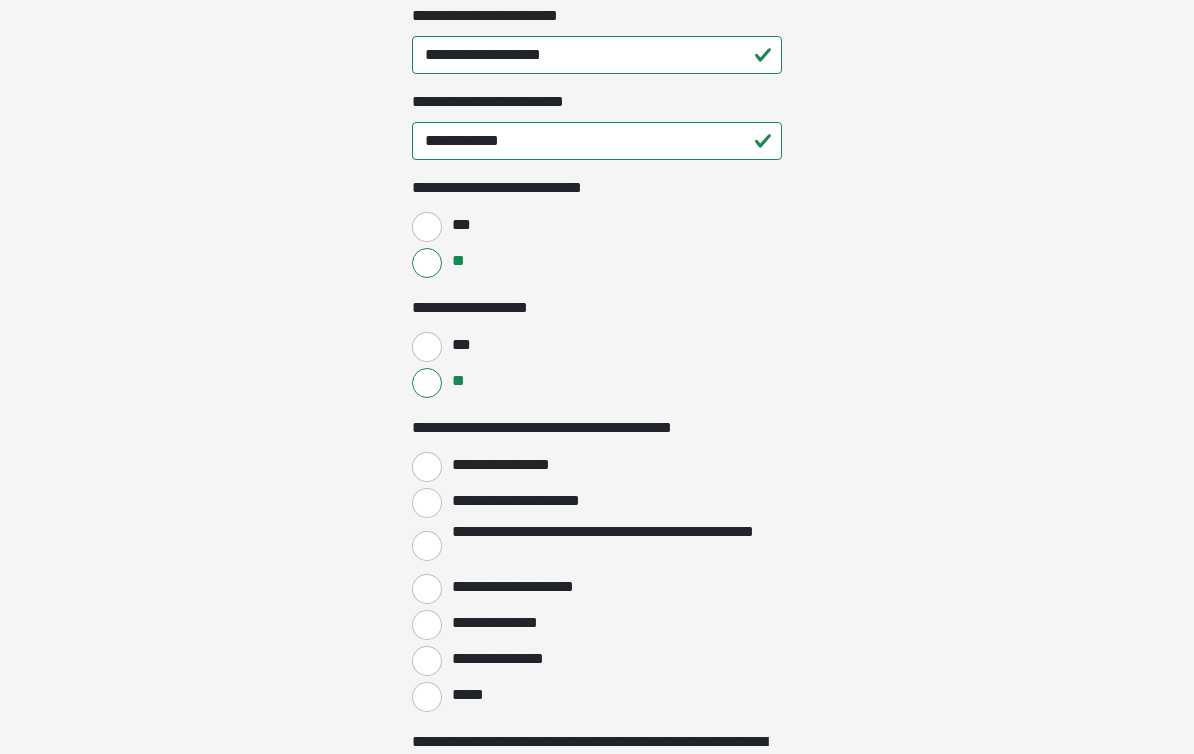 scroll, scrollTop: 3077, scrollLeft: 0, axis: vertical 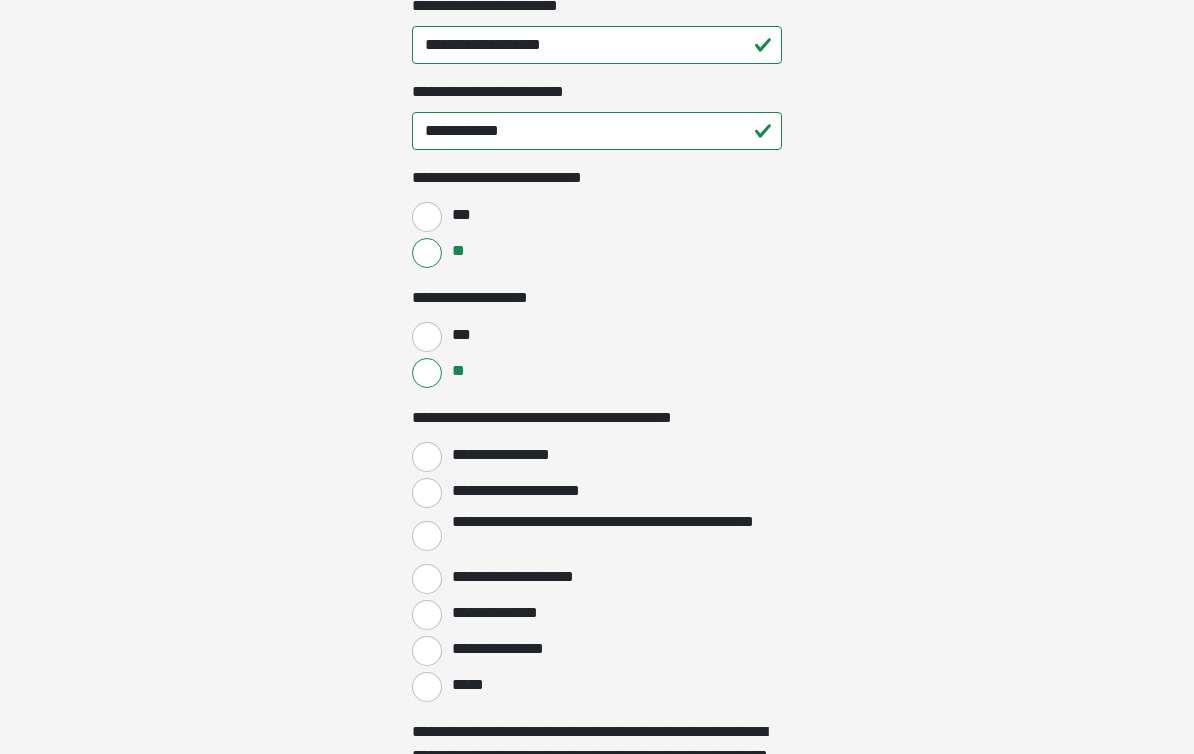 click on "**********" at bounding box center (505, 455) 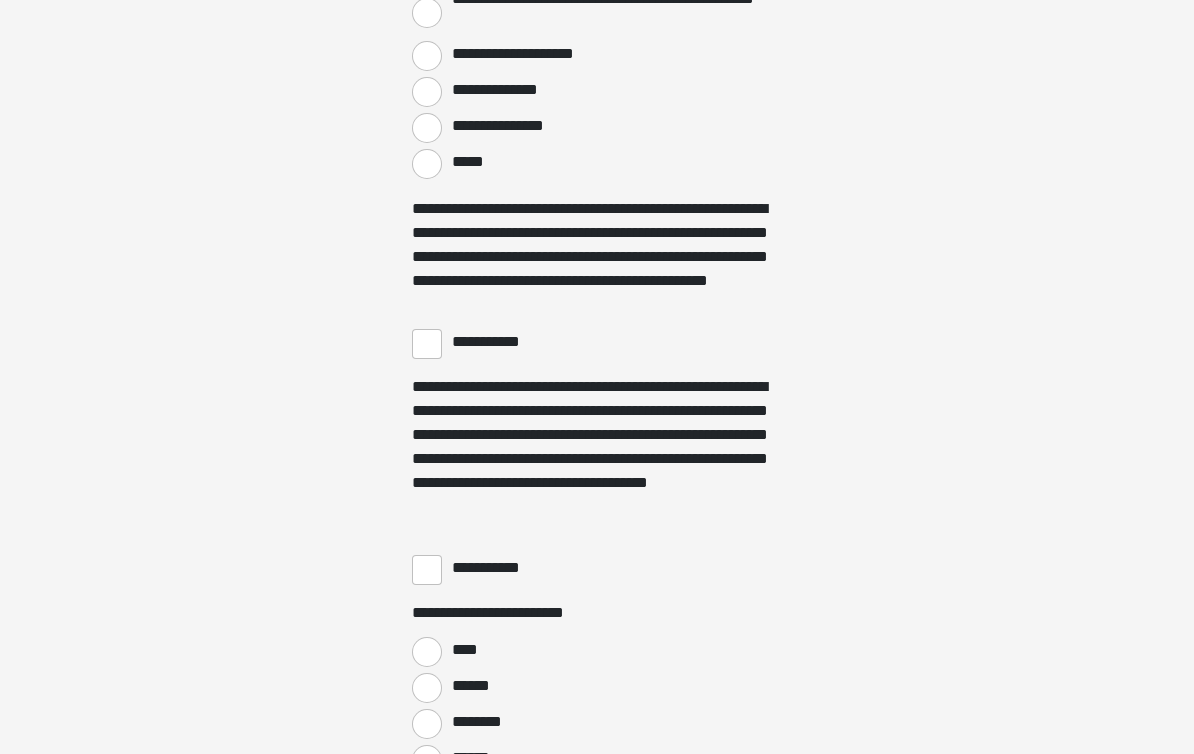 scroll, scrollTop: 3600, scrollLeft: 0, axis: vertical 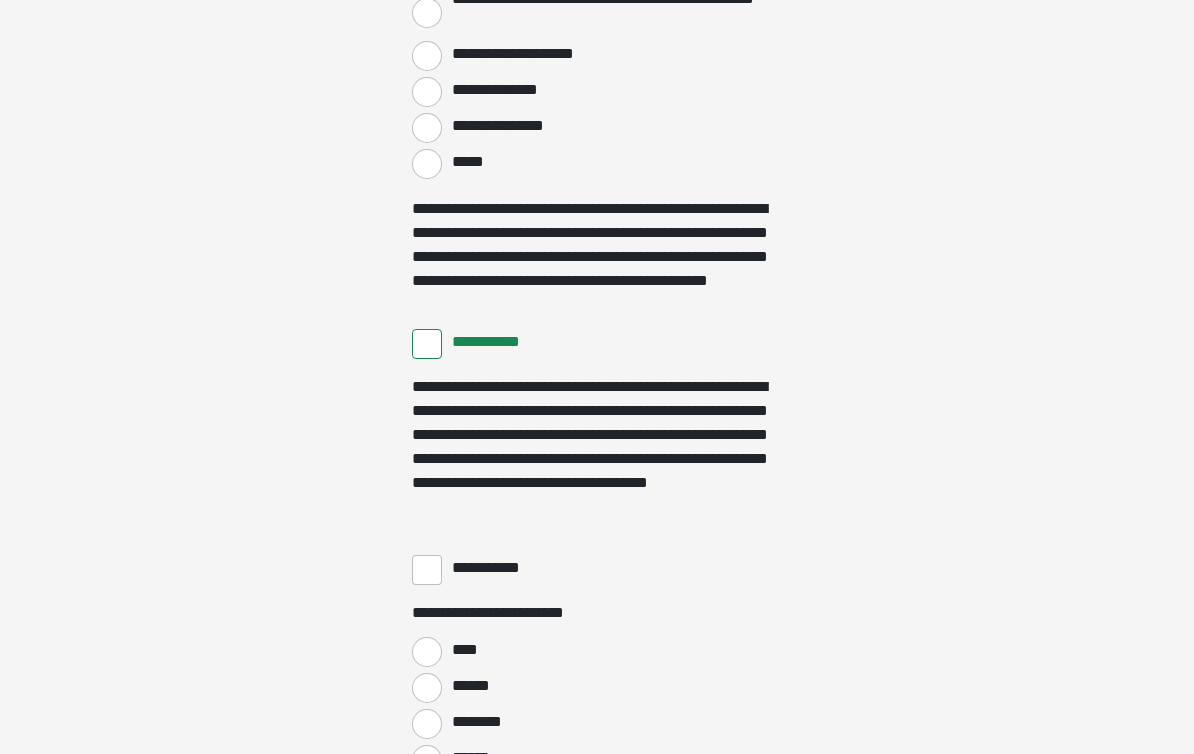 click on "**********" at bounding box center [427, 570] 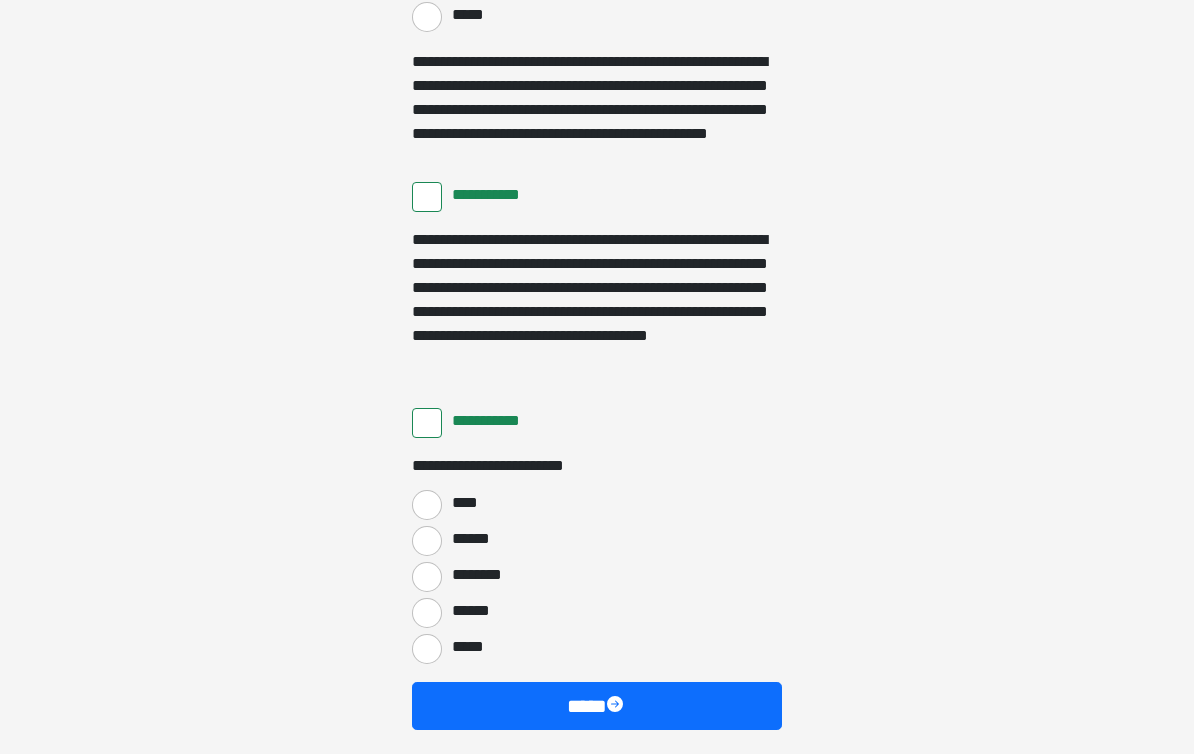 scroll, scrollTop: 3748, scrollLeft: 0, axis: vertical 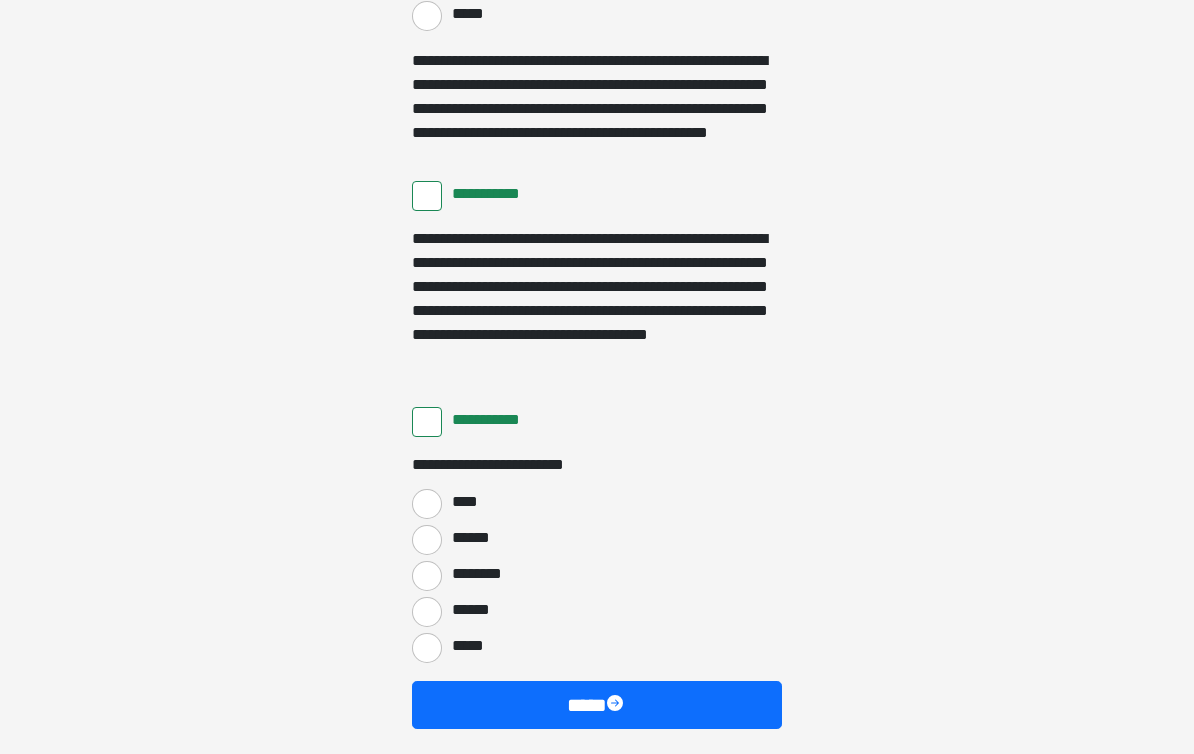 click on "****" at bounding box center [427, 504] 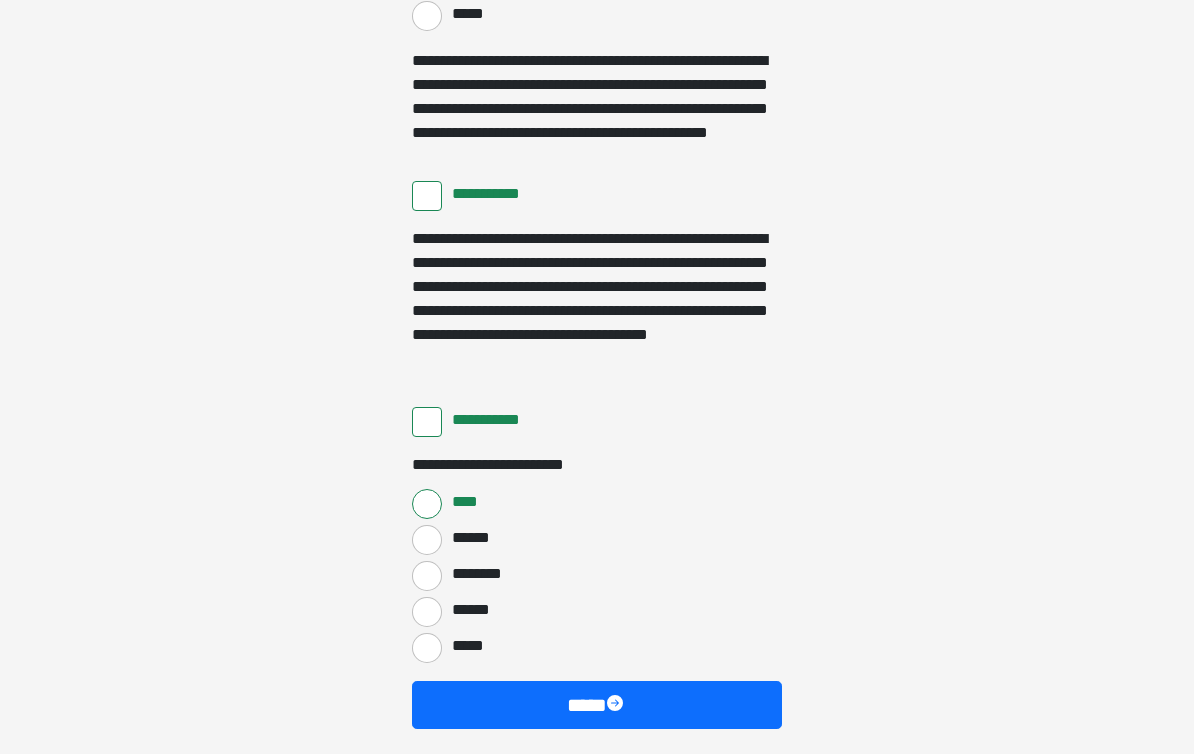 click at bounding box center [617, 705] 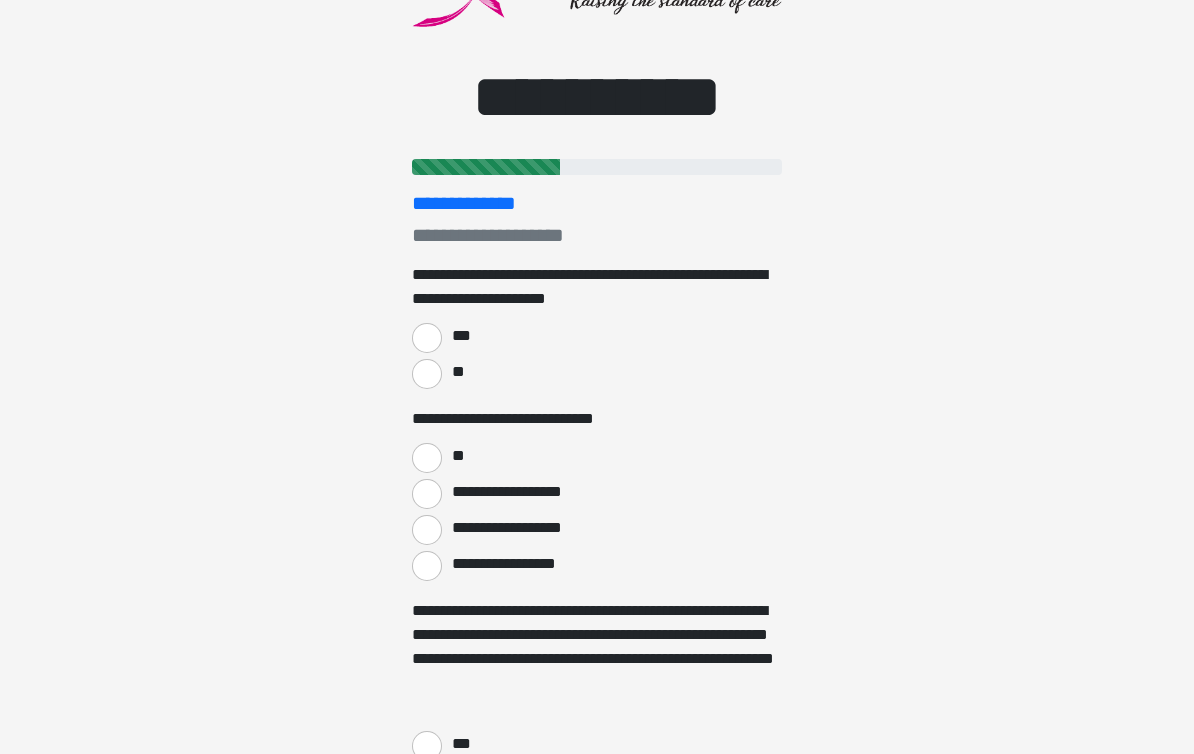 scroll, scrollTop: 122, scrollLeft: 0, axis: vertical 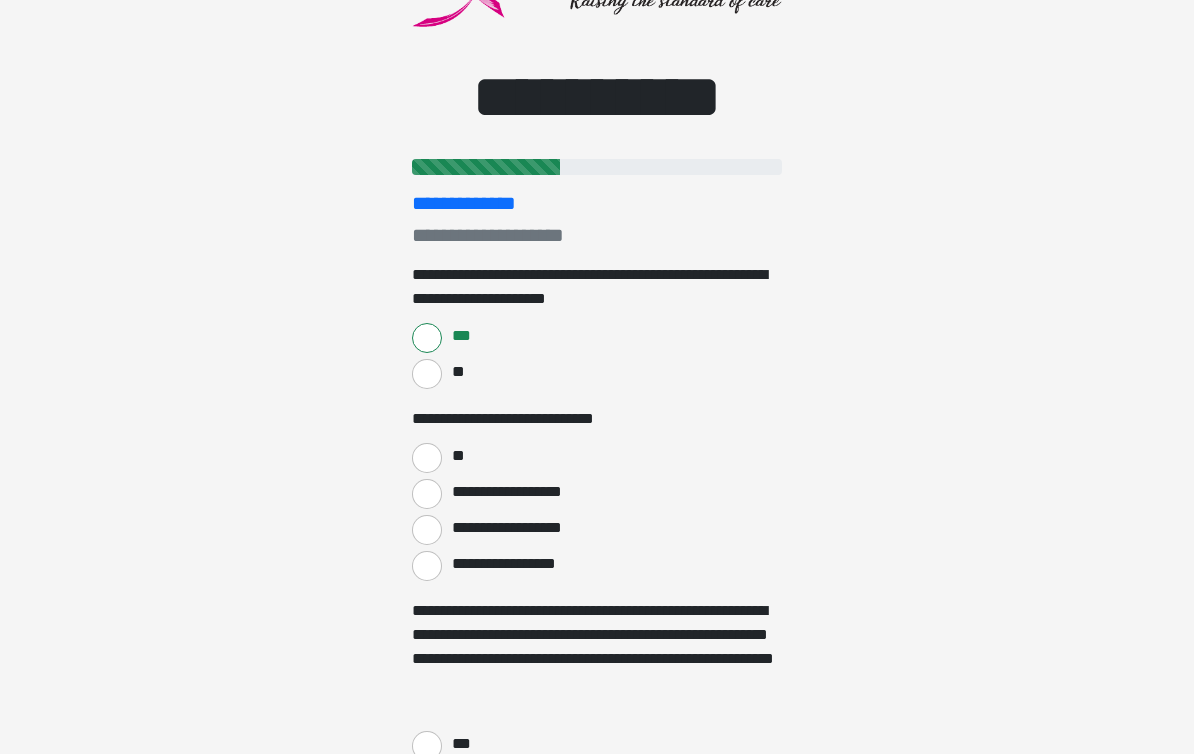 click on "**" at bounding box center [427, 458] 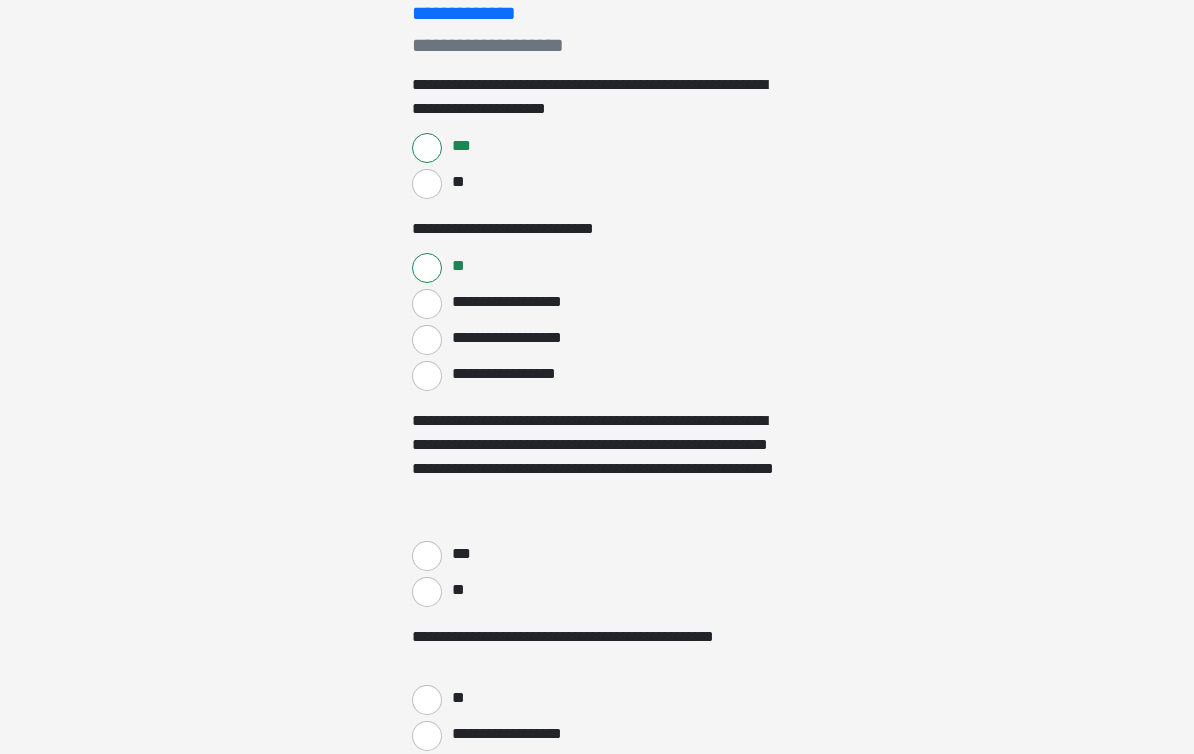 scroll, scrollTop: 341, scrollLeft: 0, axis: vertical 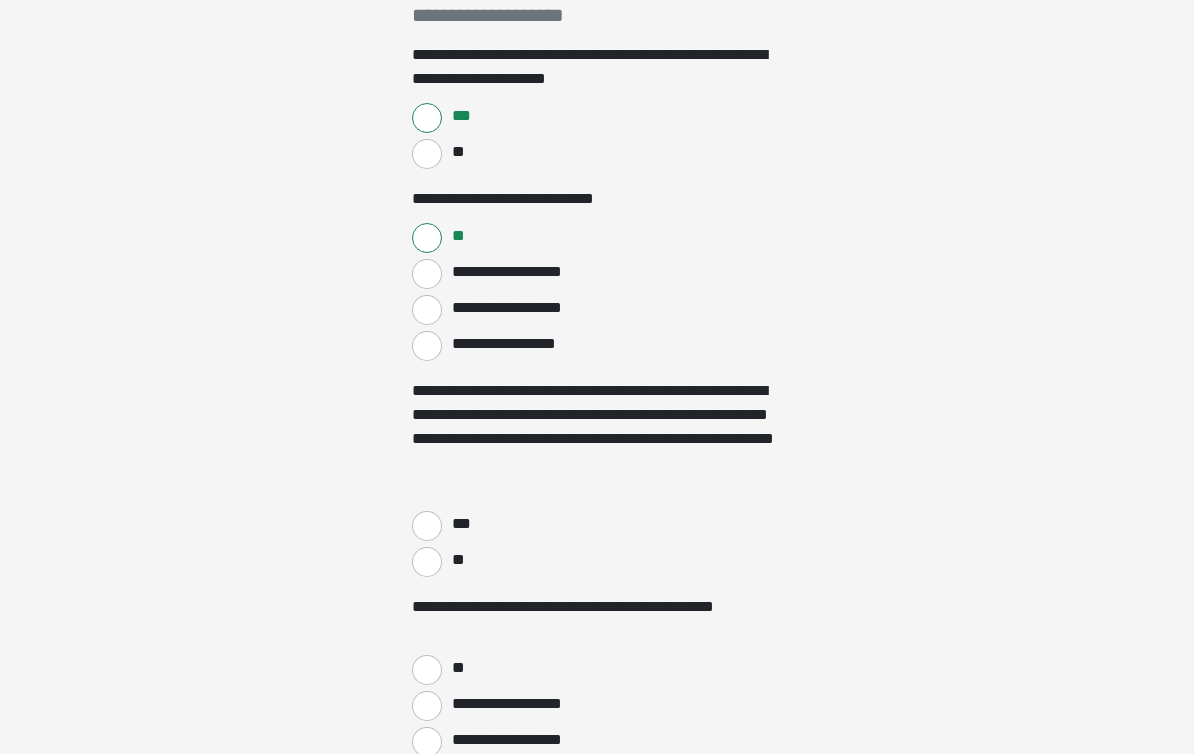 click on "***" at bounding box center (427, 526) 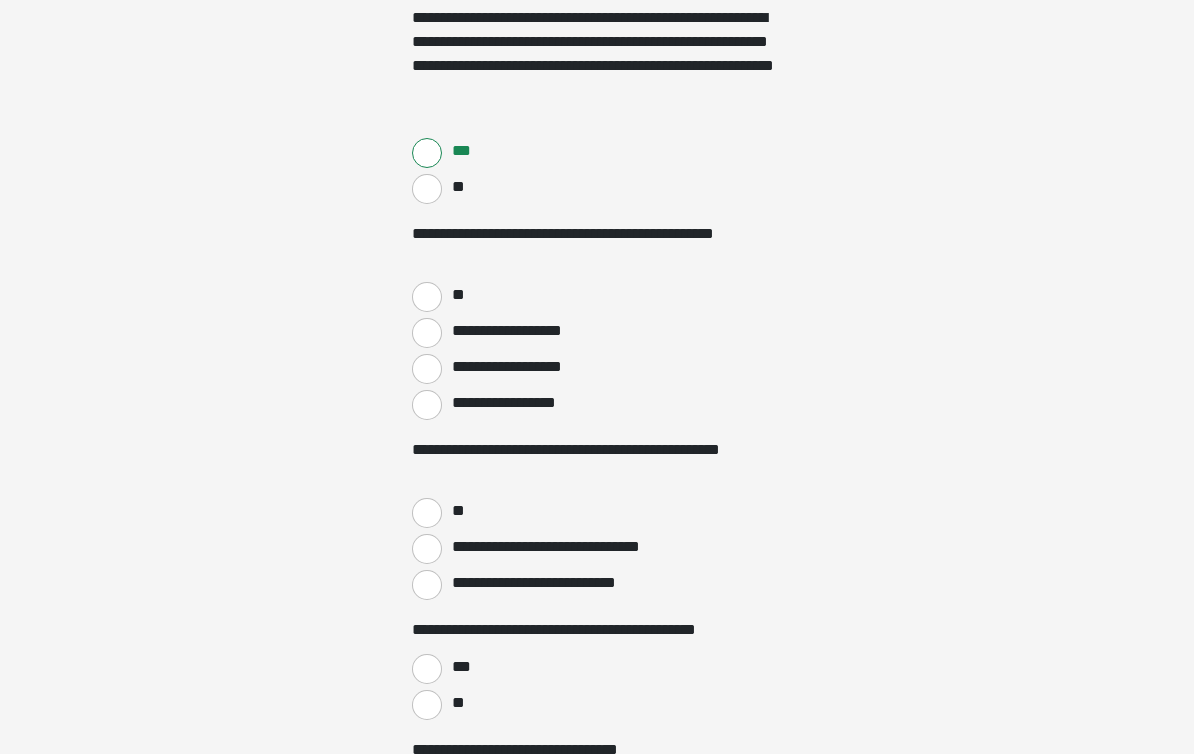 scroll, scrollTop: 715, scrollLeft: 0, axis: vertical 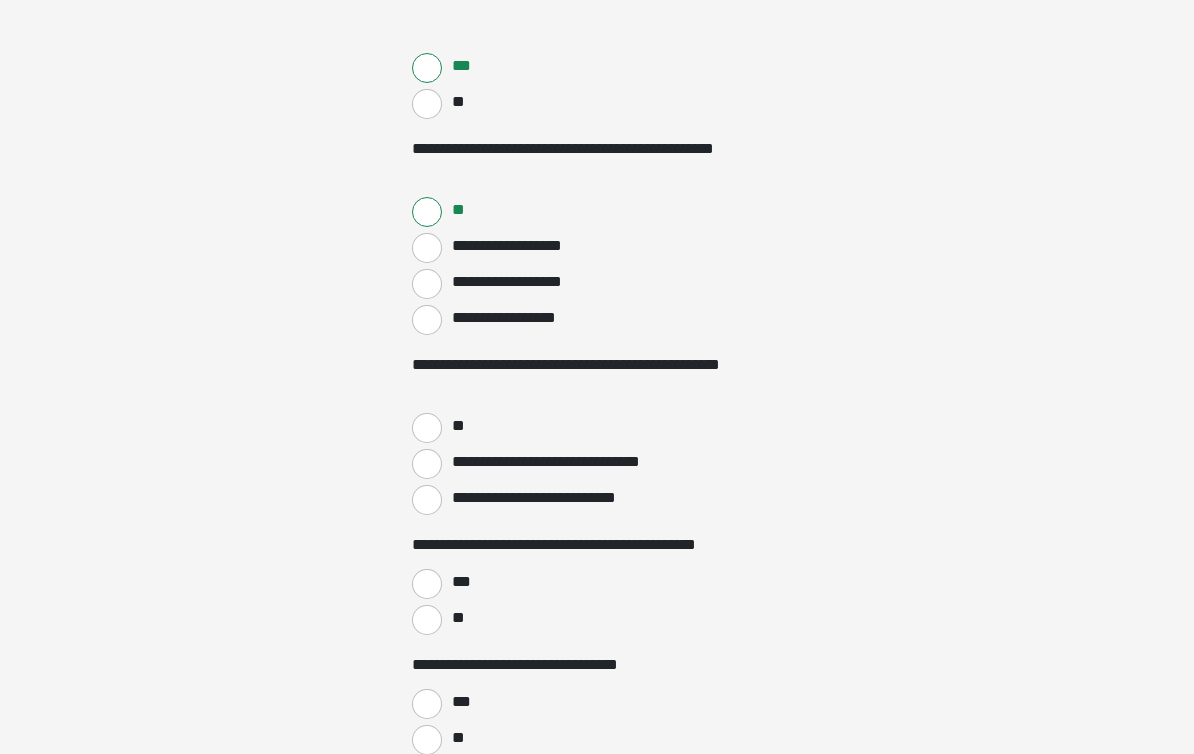 click on "***" at bounding box center [460, 582] 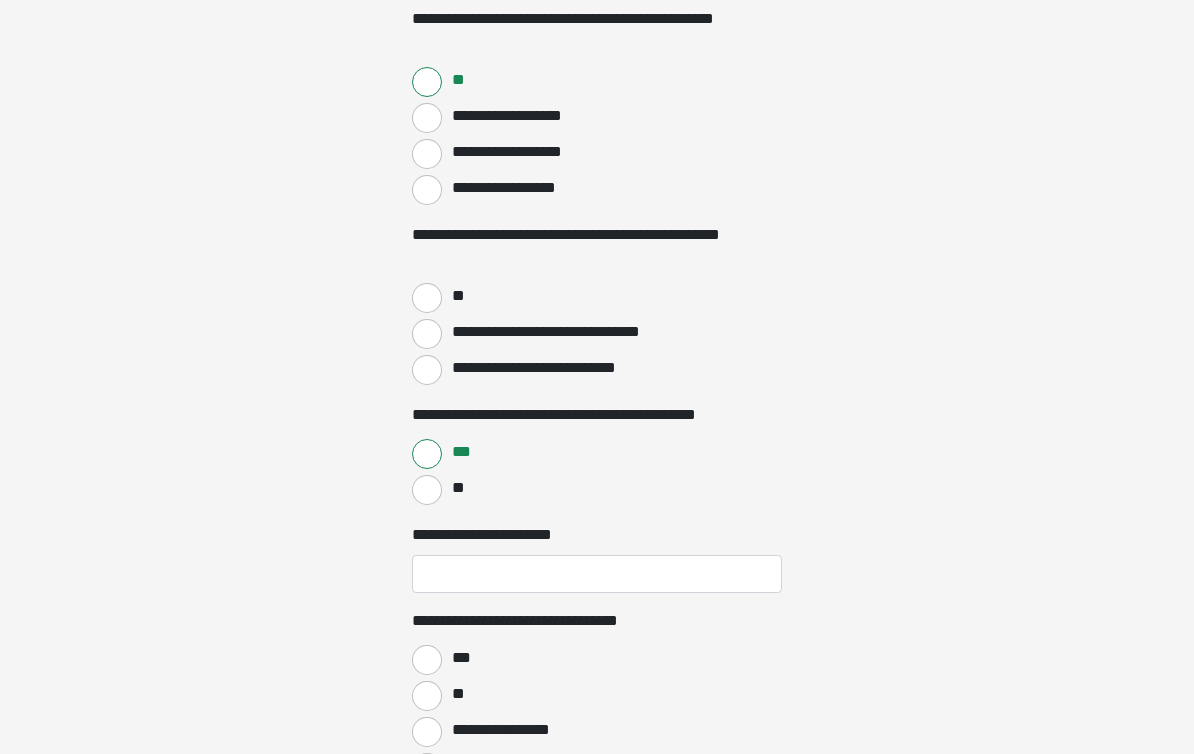 scroll, scrollTop: 935, scrollLeft: 0, axis: vertical 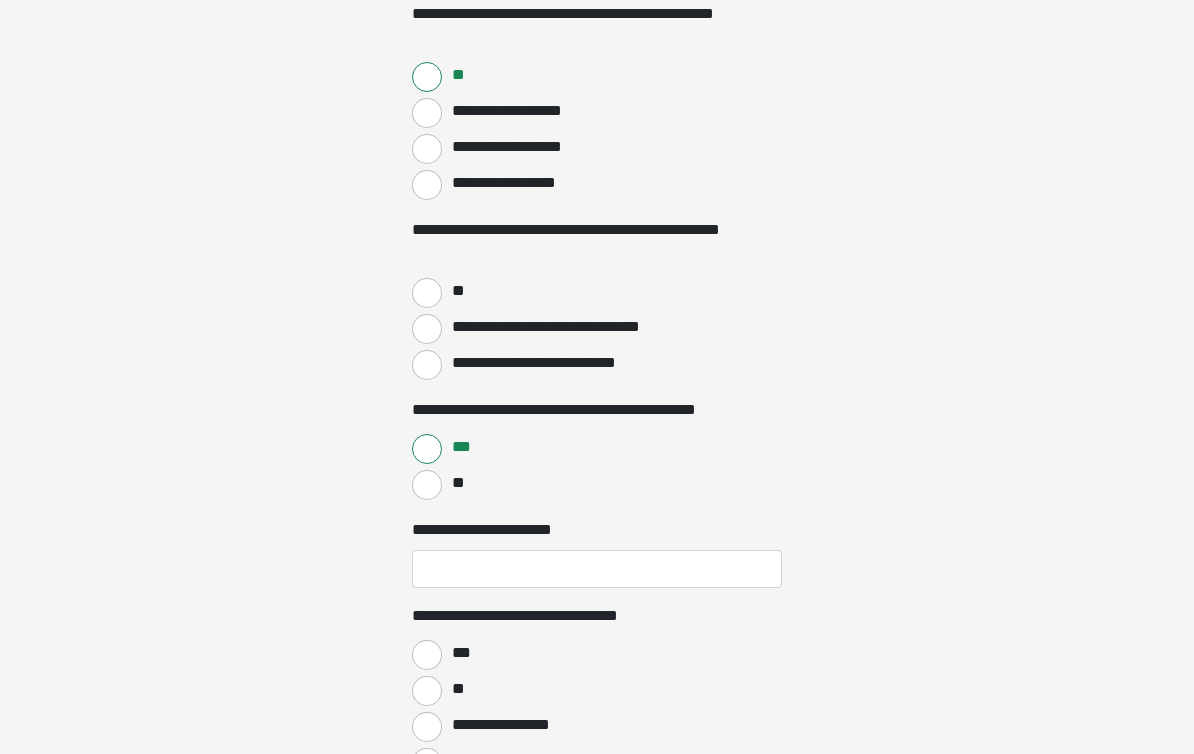 click on "**********" at bounding box center (427, 329) 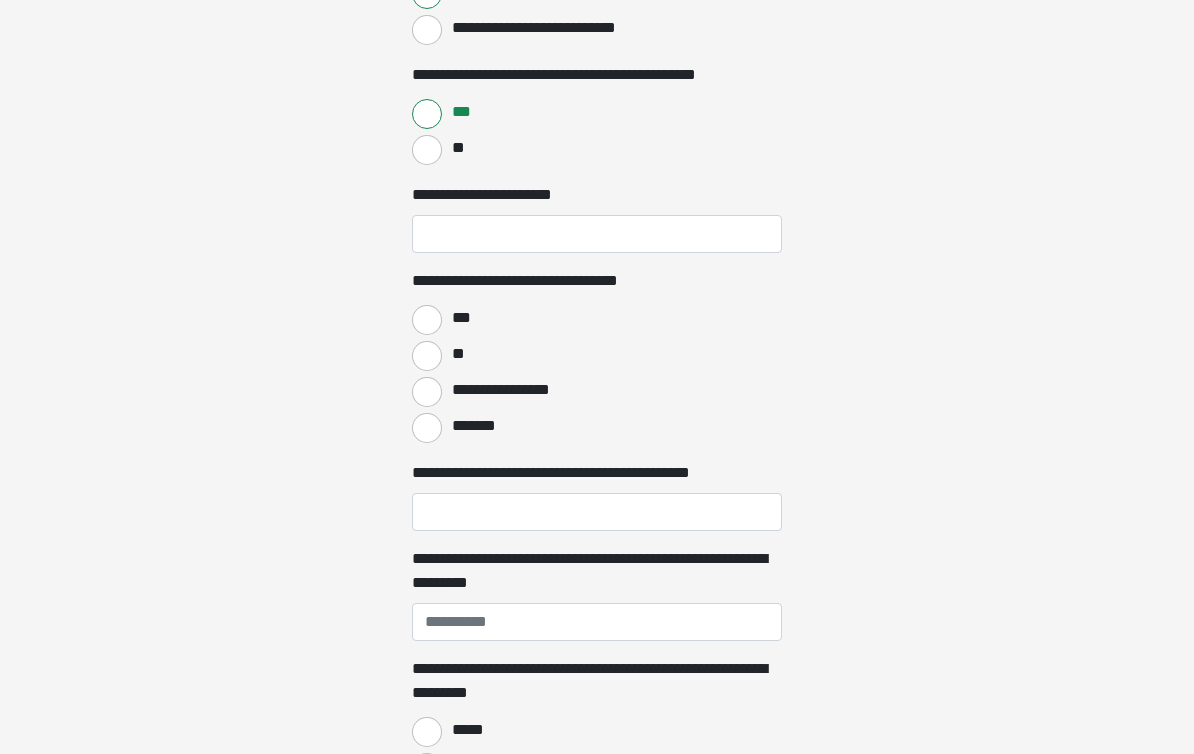 scroll, scrollTop: 1271, scrollLeft: 0, axis: vertical 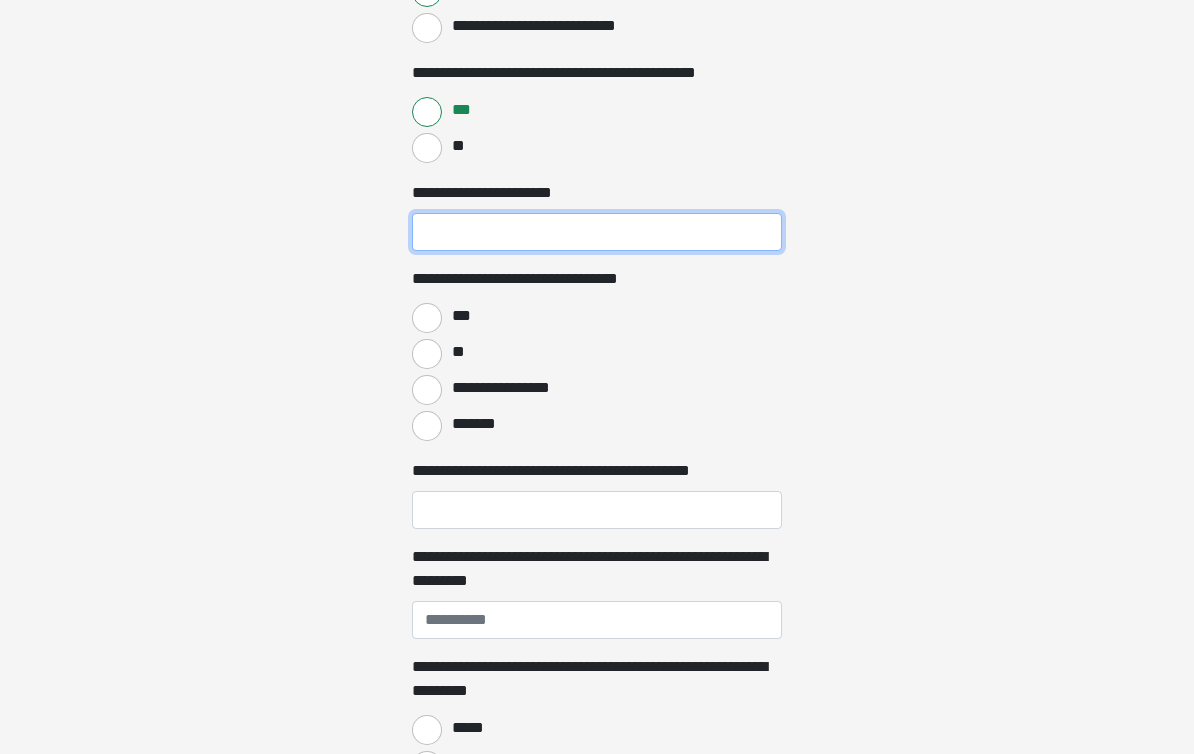 click on "**********" at bounding box center (597, 233) 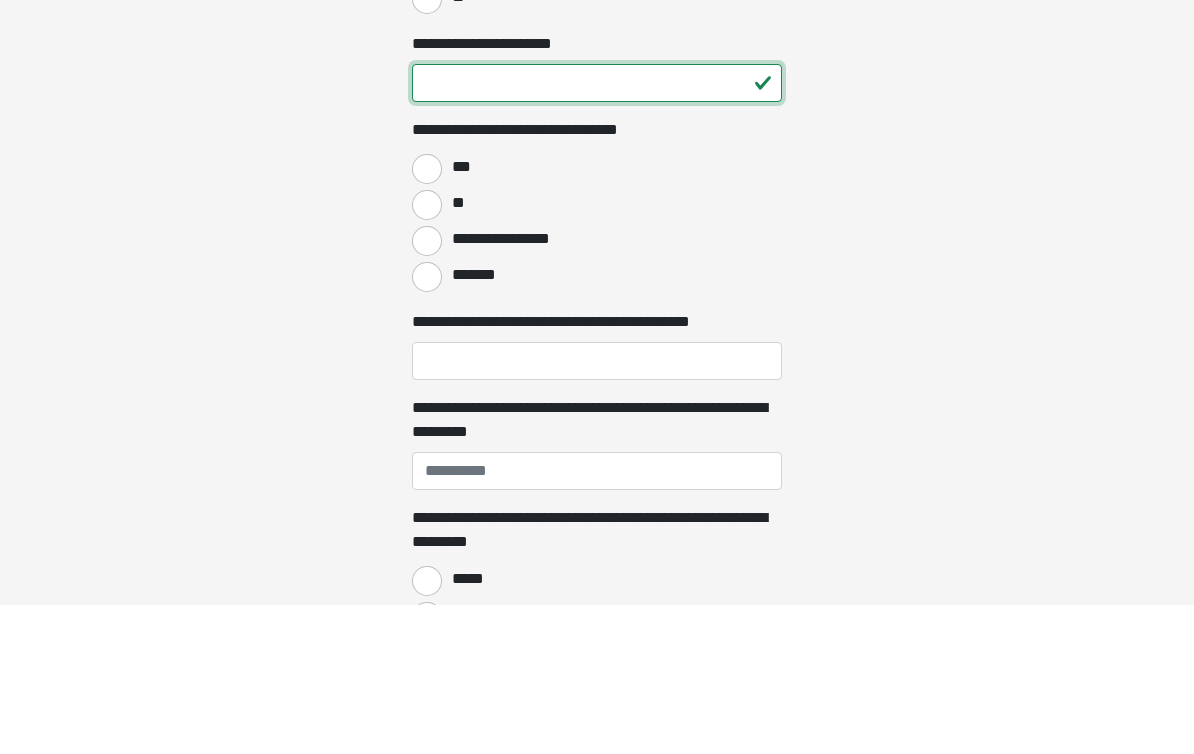 type on "**" 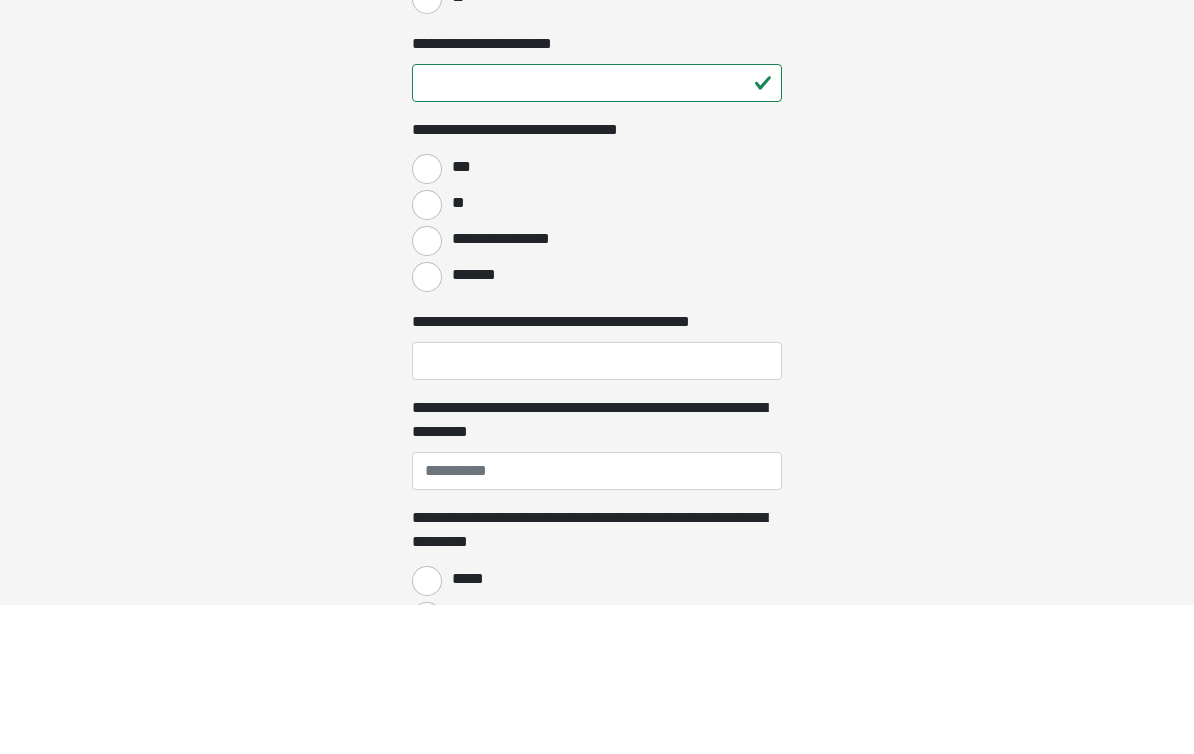 click on "***" at bounding box center (427, 319) 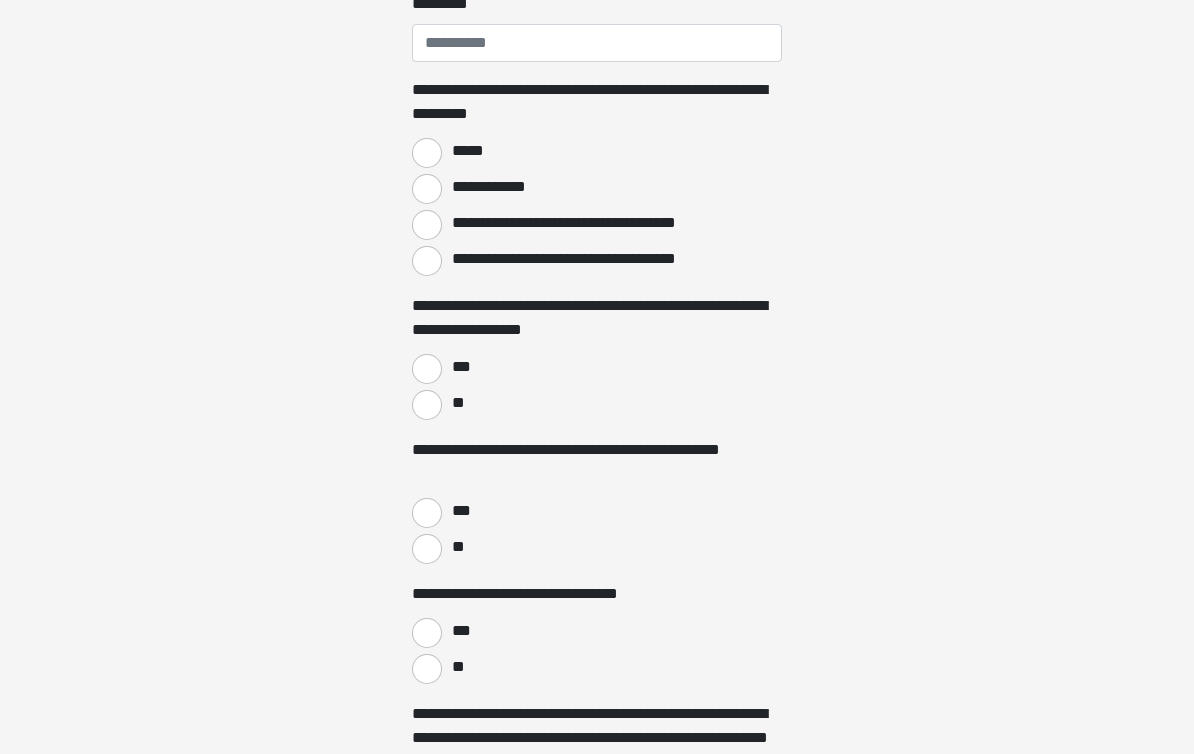 scroll, scrollTop: 1939, scrollLeft: 0, axis: vertical 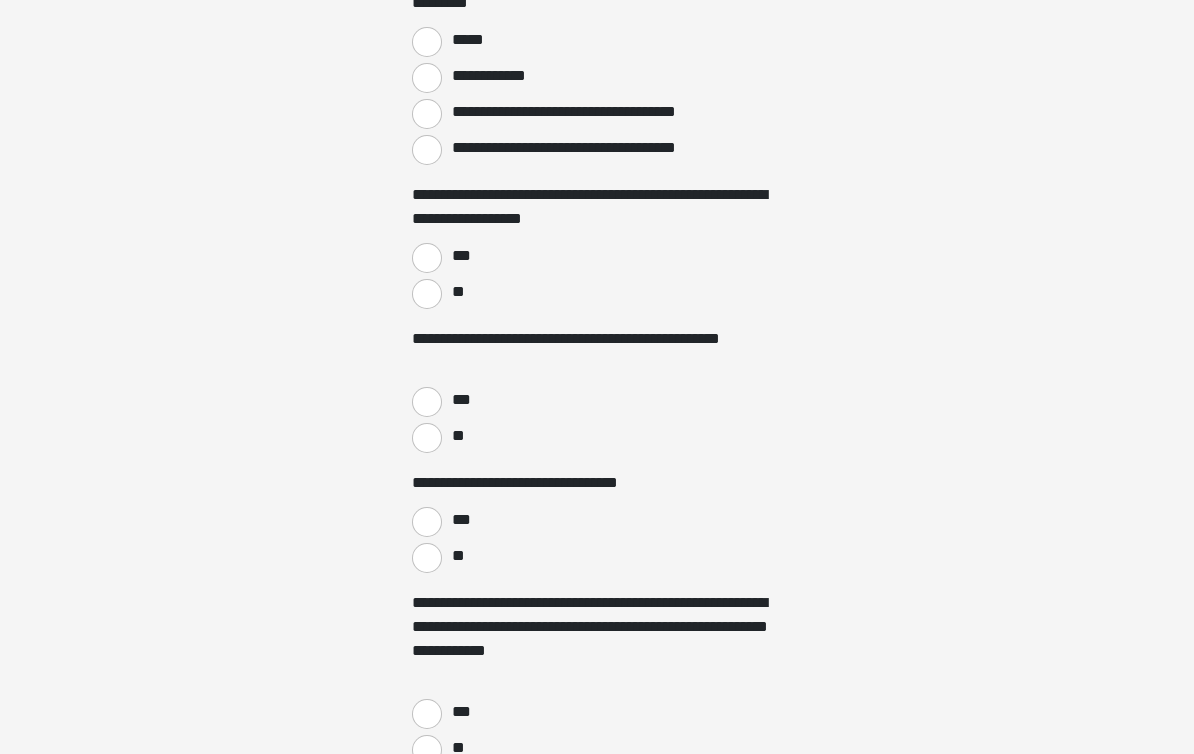 click on "**" at bounding box center [427, 294] 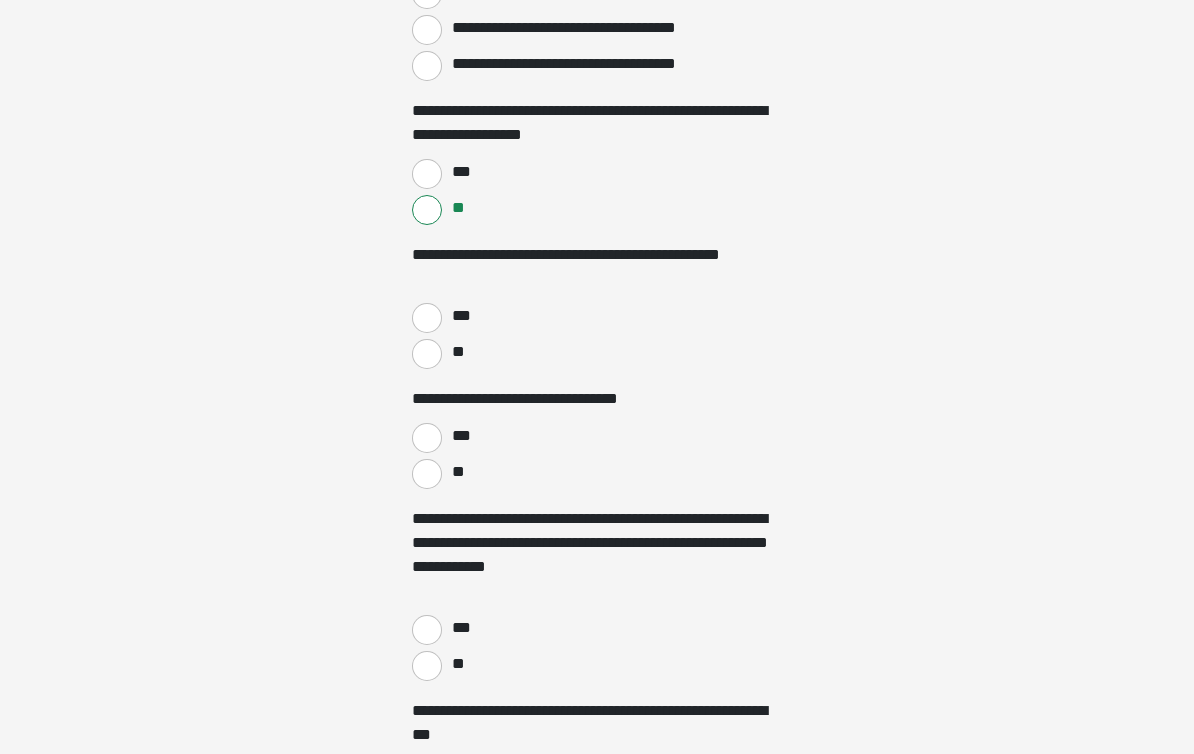 scroll, scrollTop: 2136, scrollLeft: 0, axis: vertical 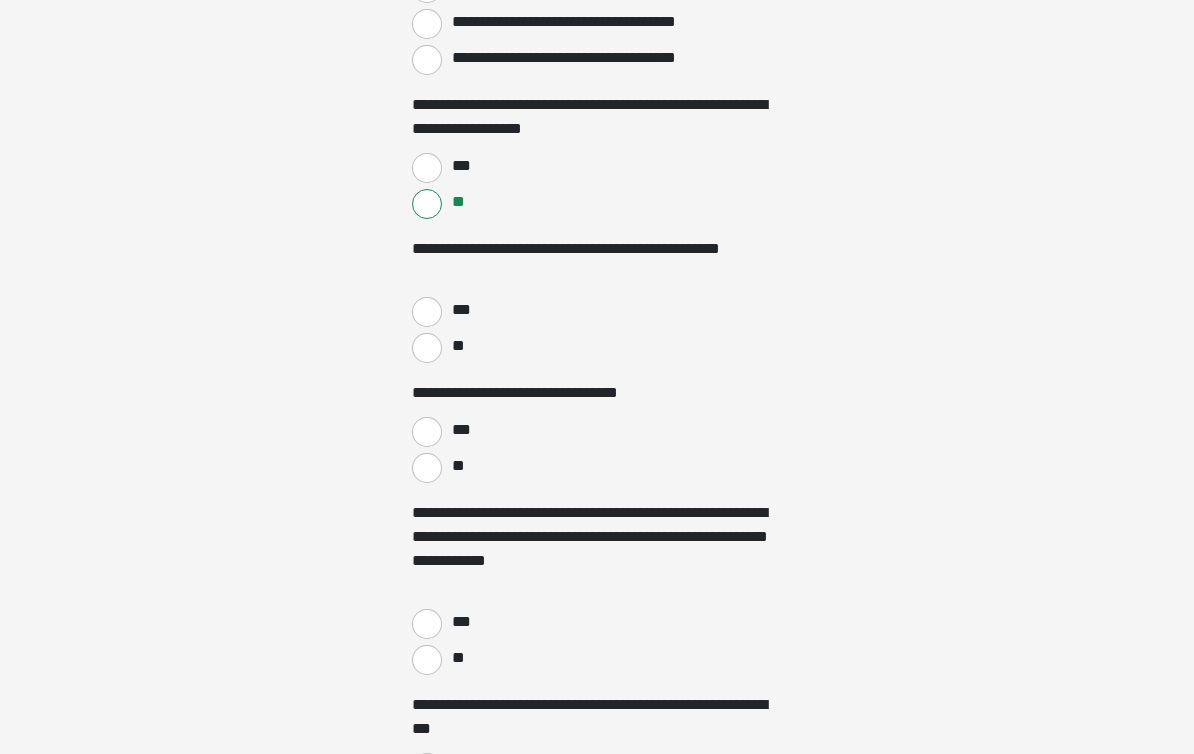 click on "**" at bounding box center [427, 348] 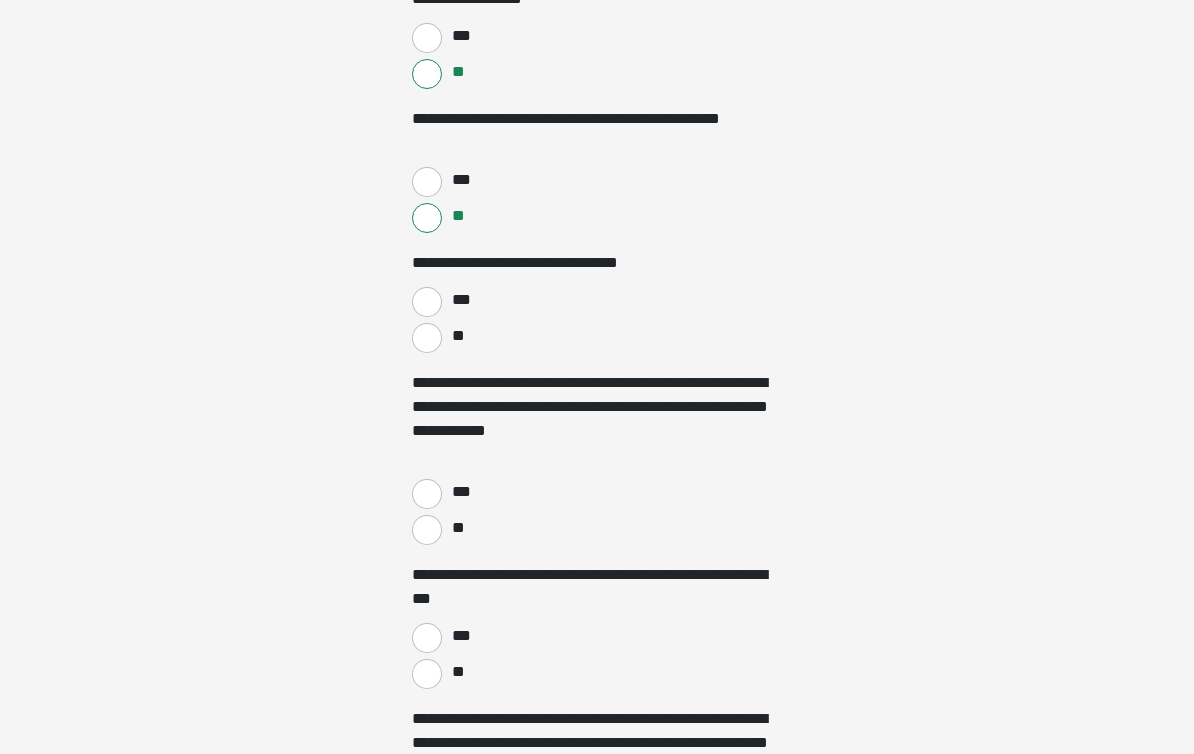 scroll, scrollTop: 2266, scrollLeft: 0, axis: vertical 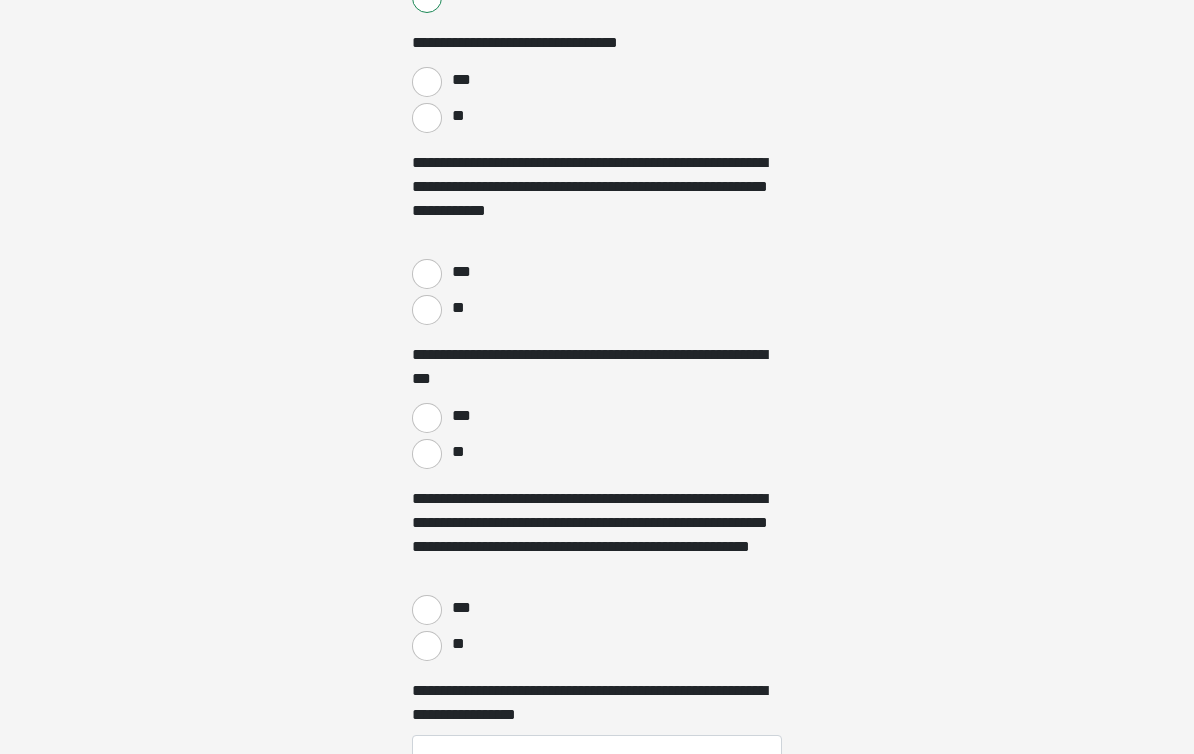 click on "**" at bounding box center (427, 311) 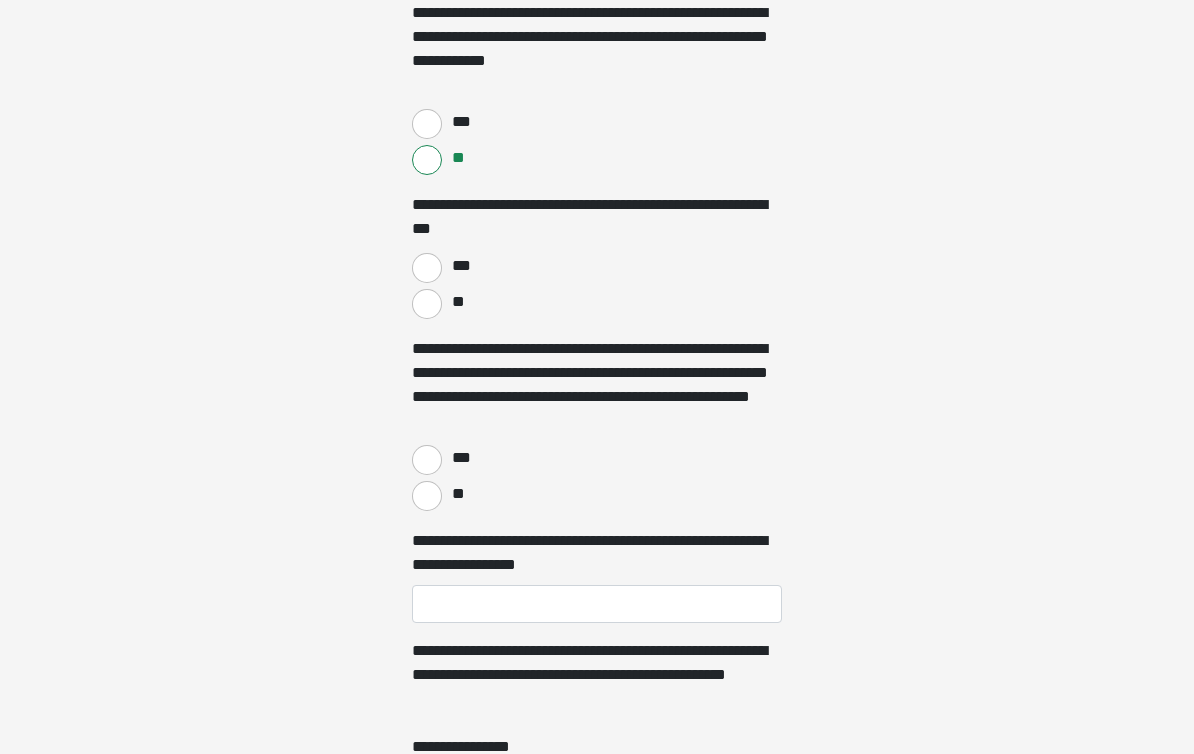 scroll, scrollTop: 2637, scrollLeft: 0, axis: vertical 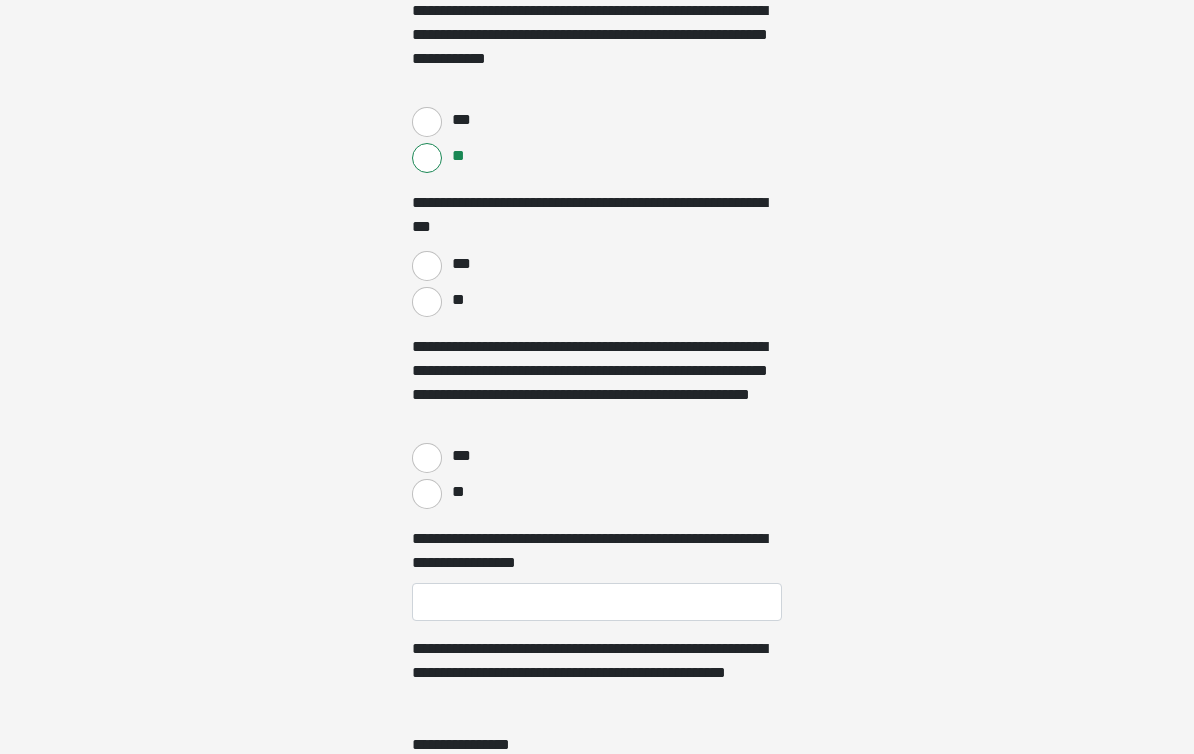 click on "**" at bounding box center [427, 303] 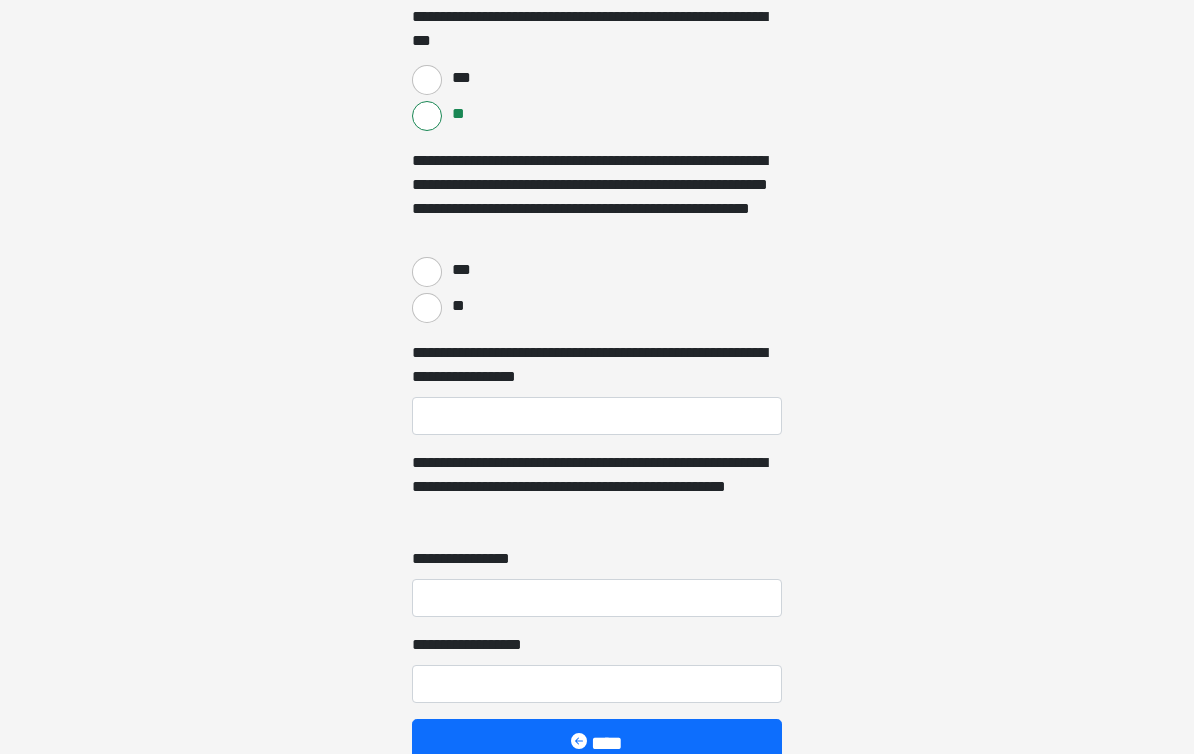 scroll, scrollTop: 2825, scrollLeft: 0, axis: vertical 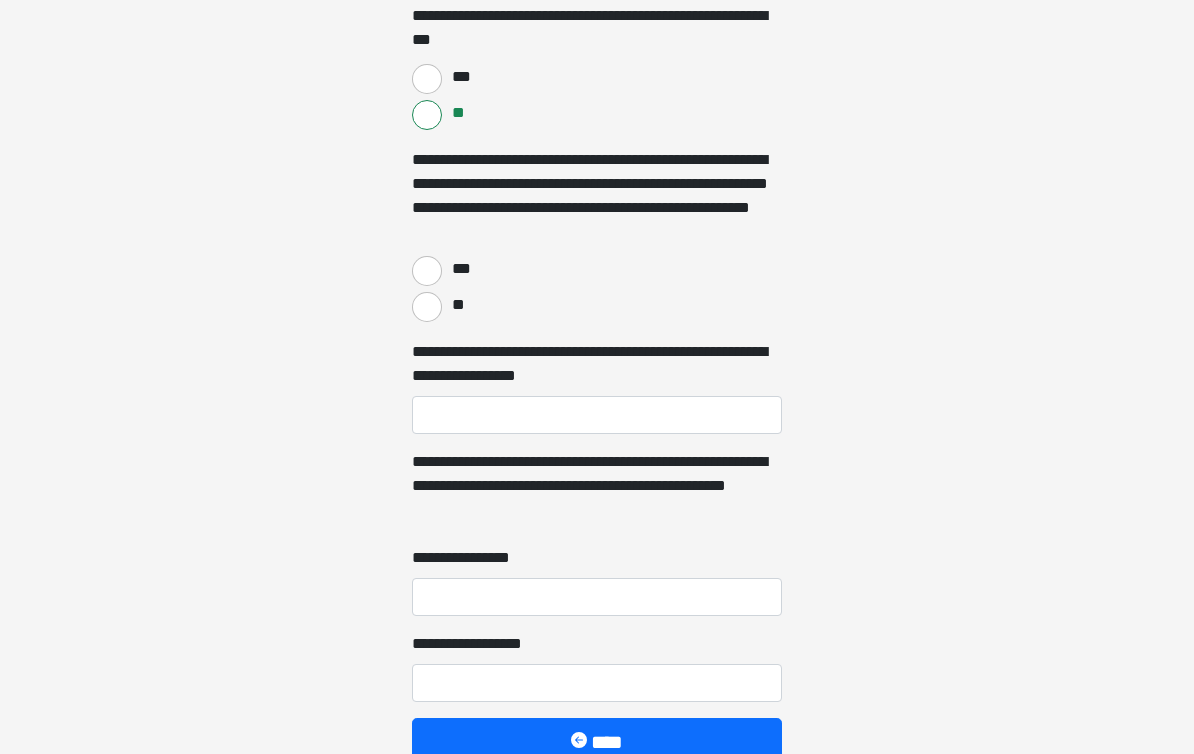 click on "**" at bounding box center [457, 305] 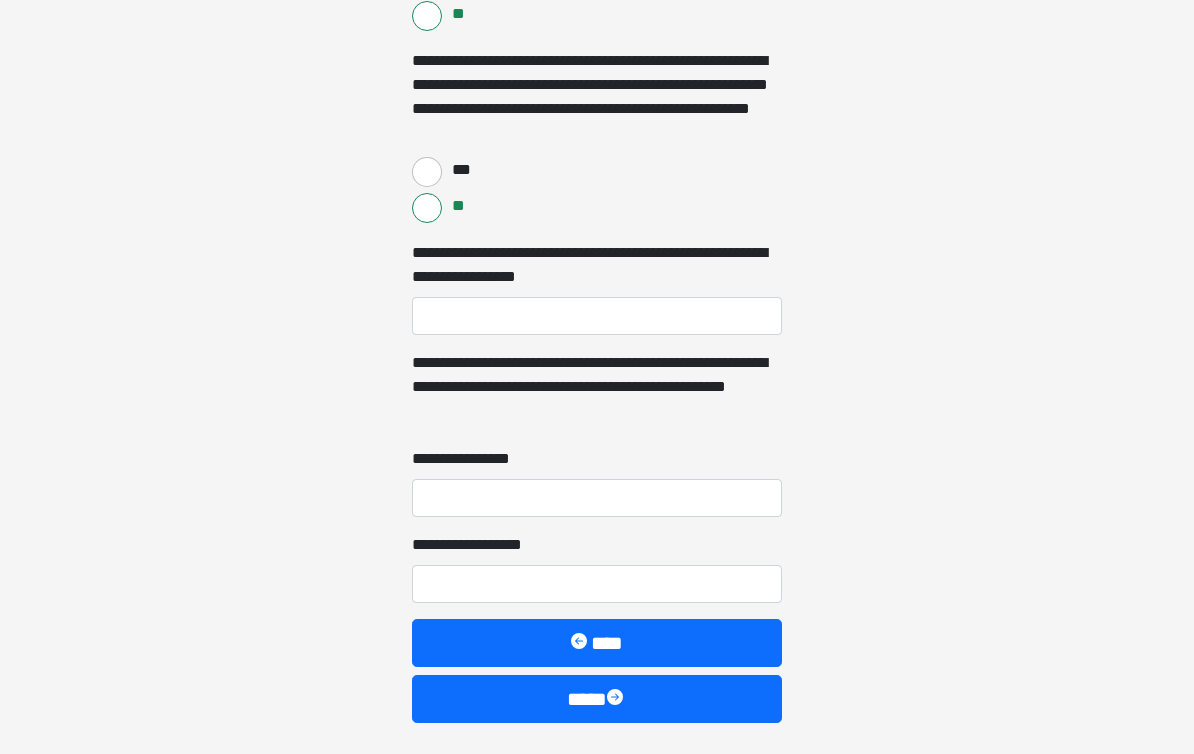 scroll, scrollTop: 2922, scrollLeft: 0, axis: vertical 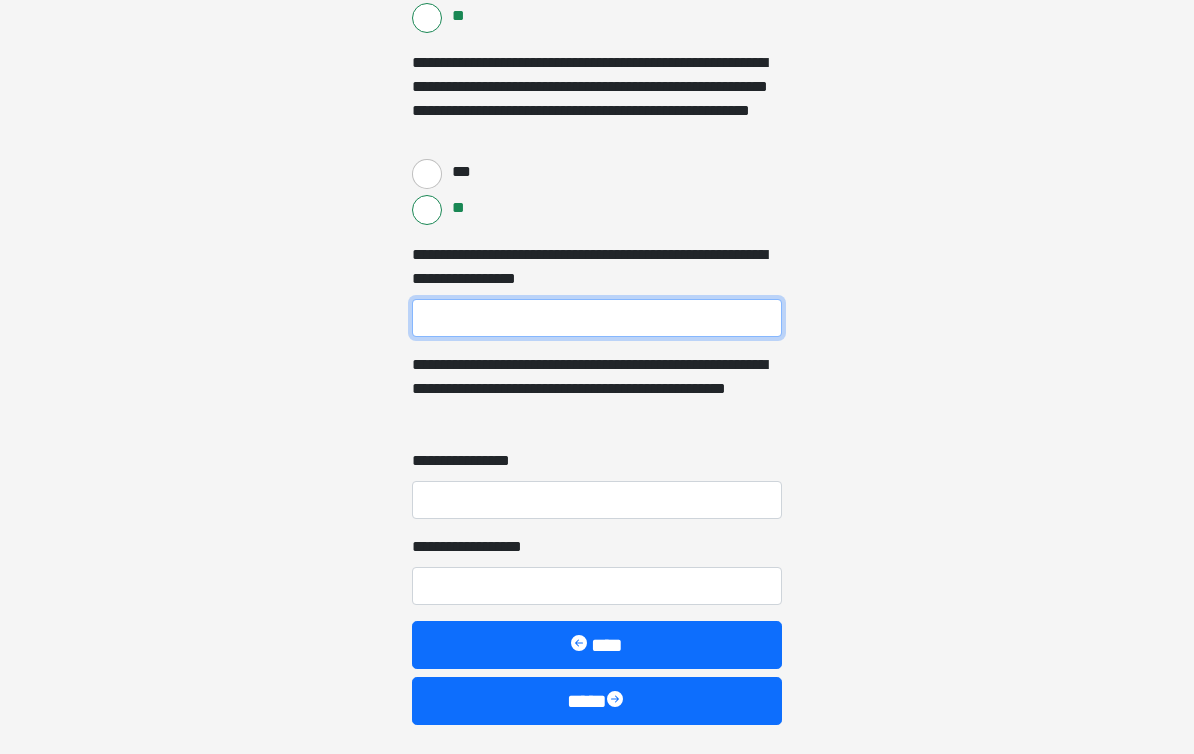 click on "**********" at bounding box center [597, 318] 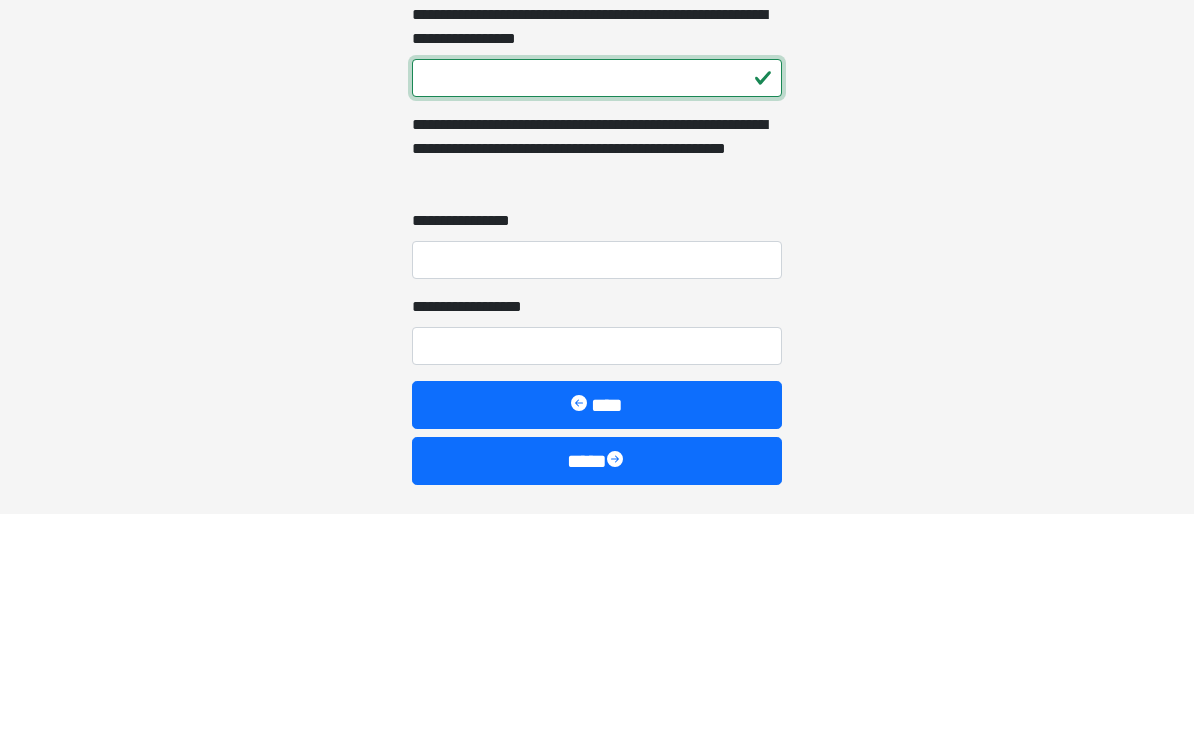type on "***" 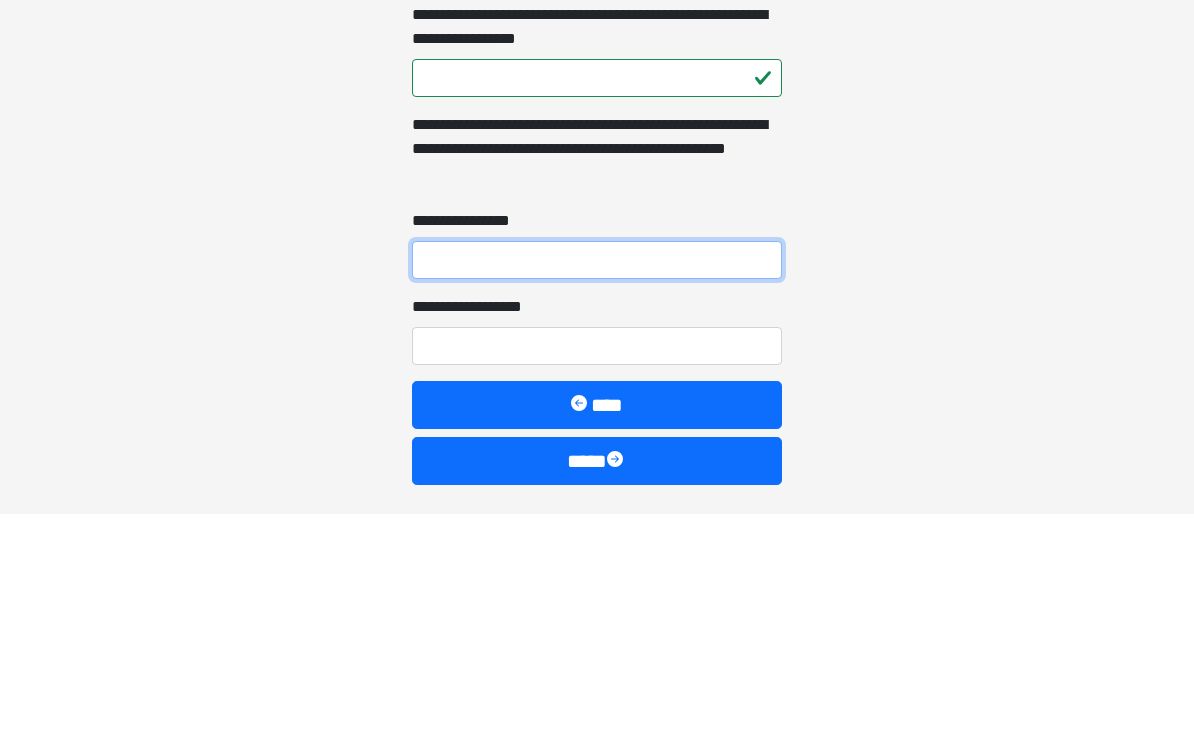 click on "**********" at bounding box center [597, 500] 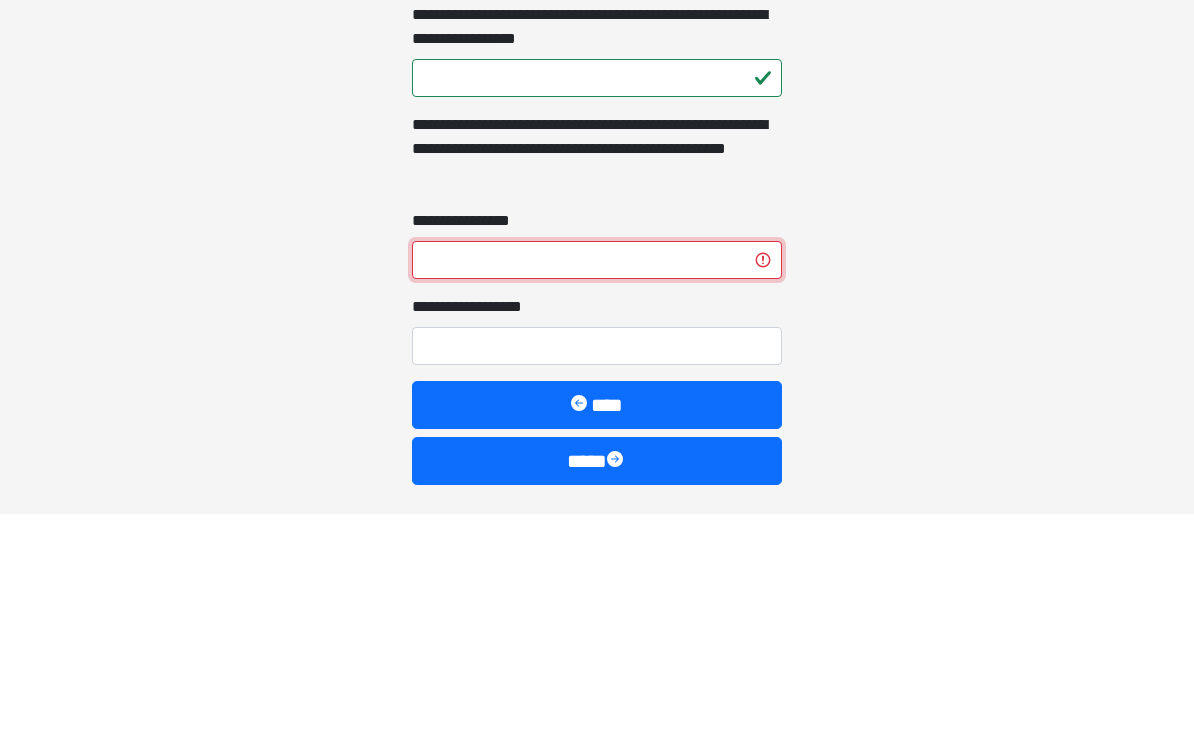 type on "*" 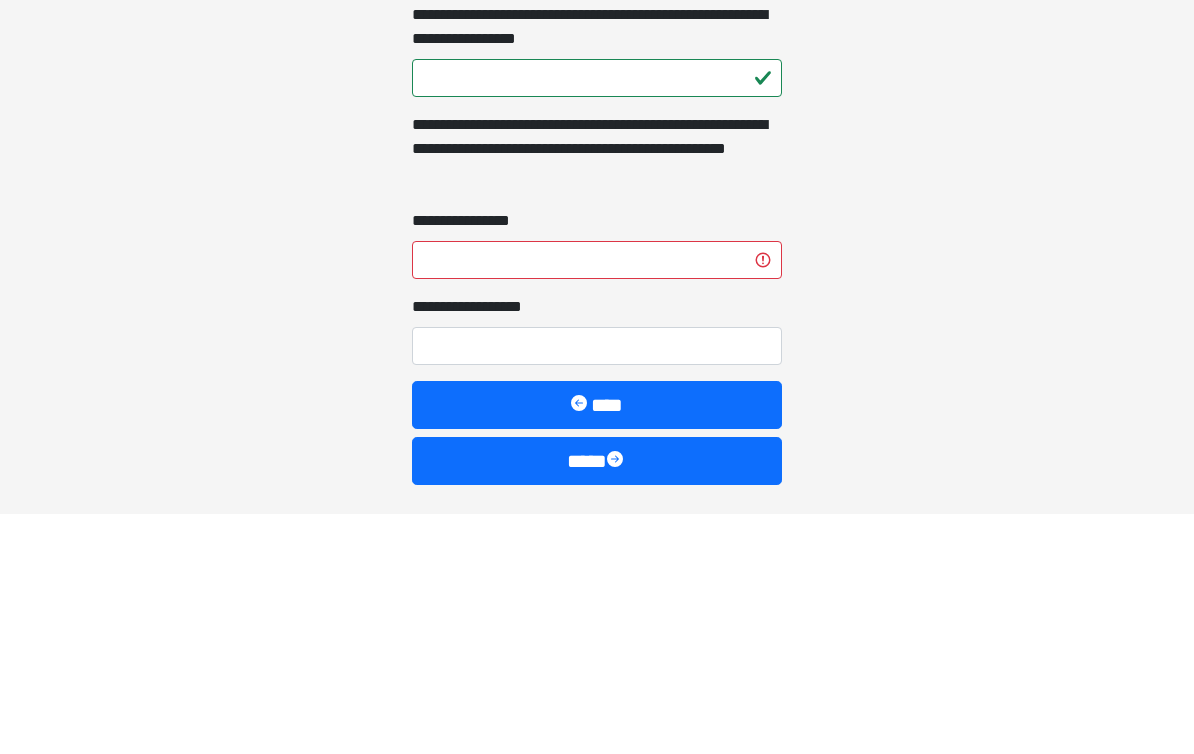 click on "**********" at bounding box center [478, 547] 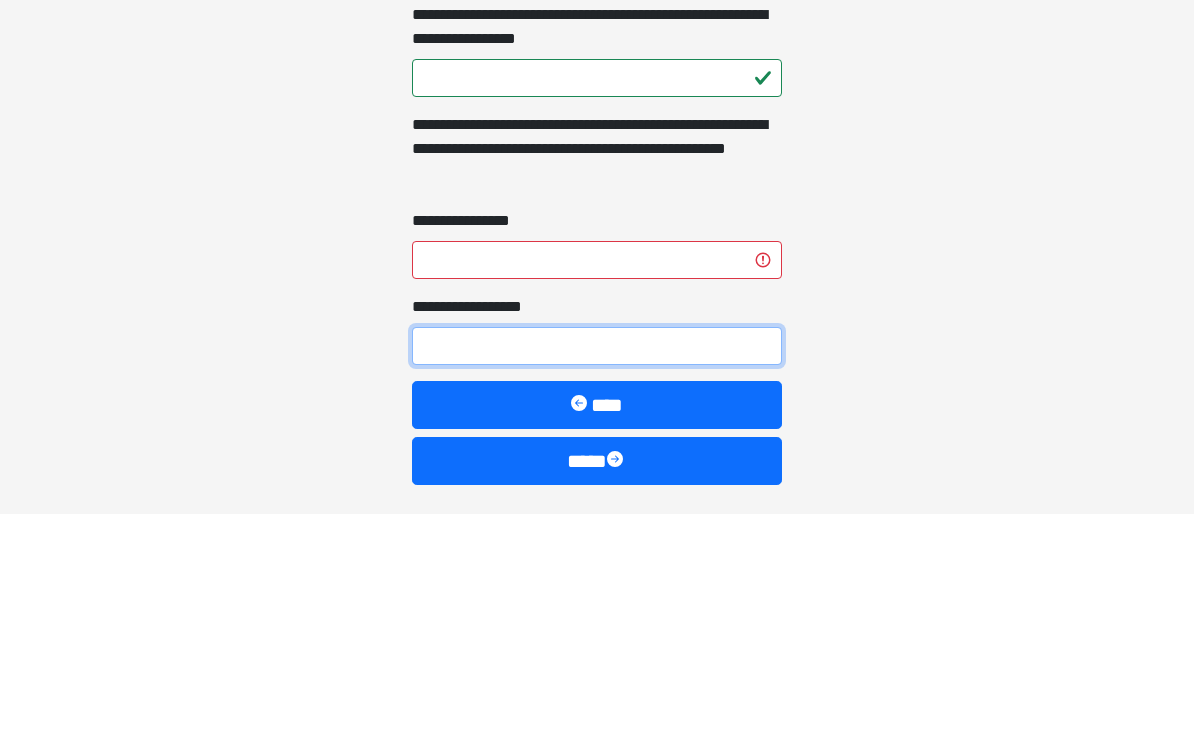 scroll, scrollTop: 2933, scrollLeft: 0, axis: vertical 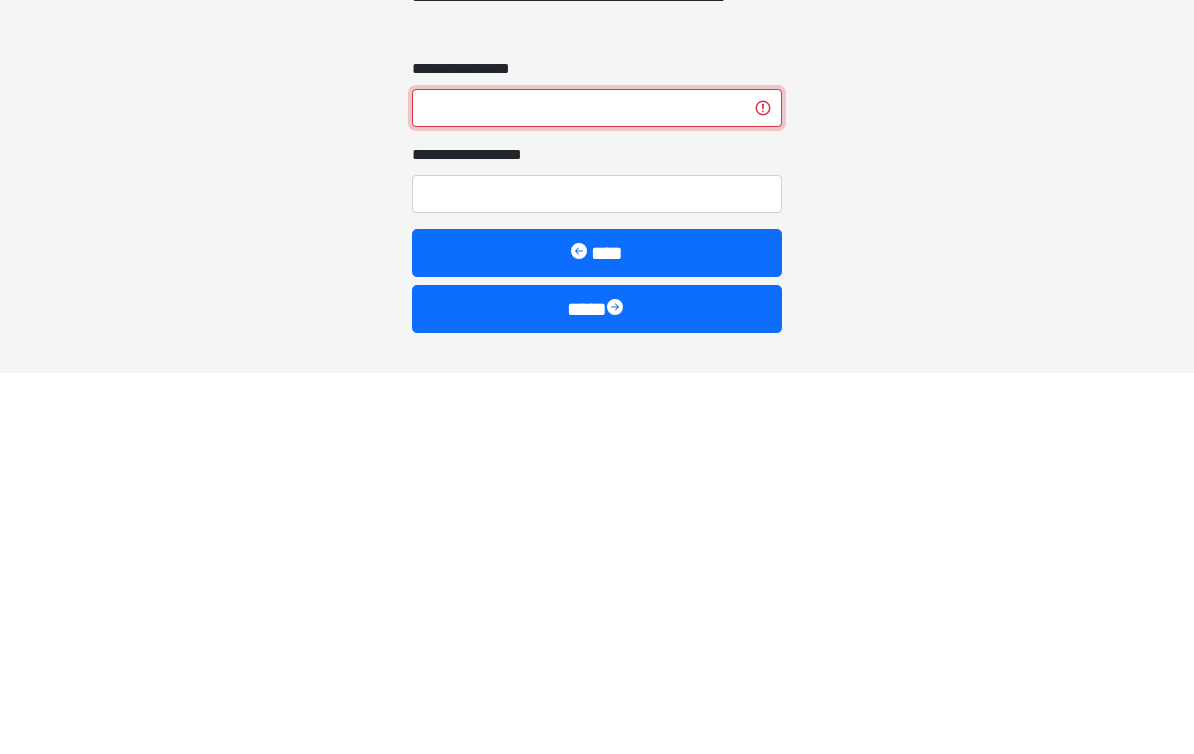 click on "**********" at bounding box center [597, 489] 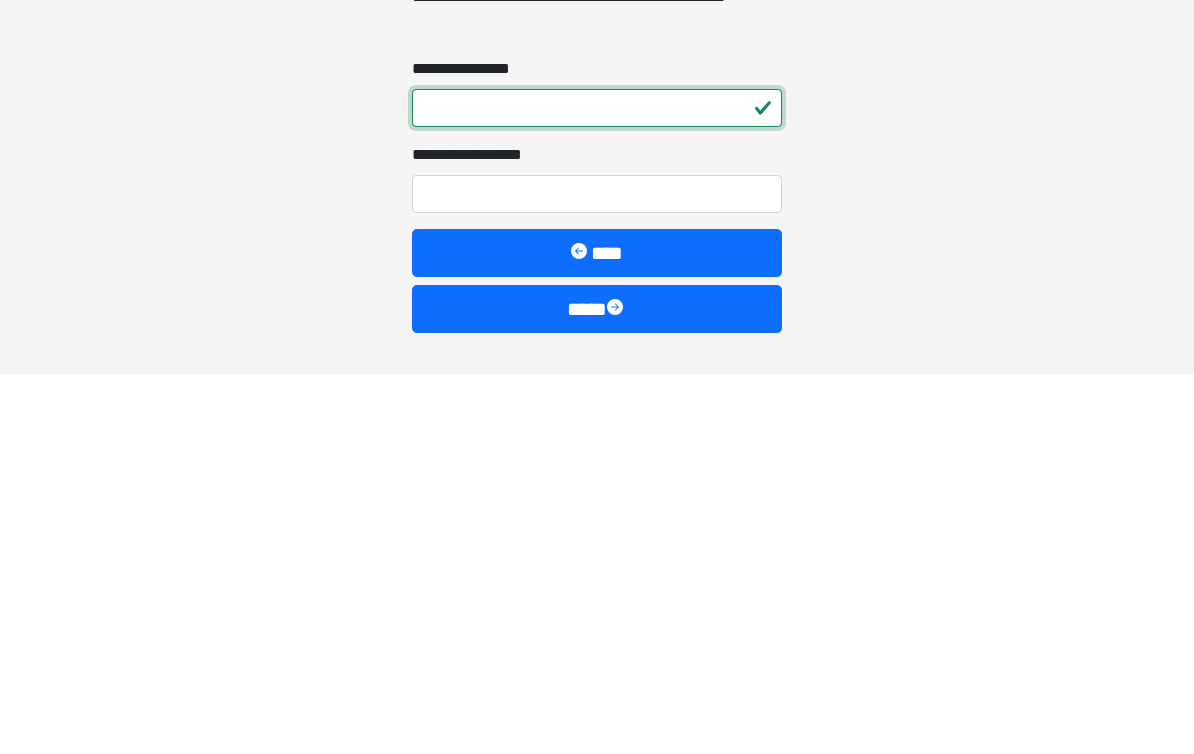 type on "*" 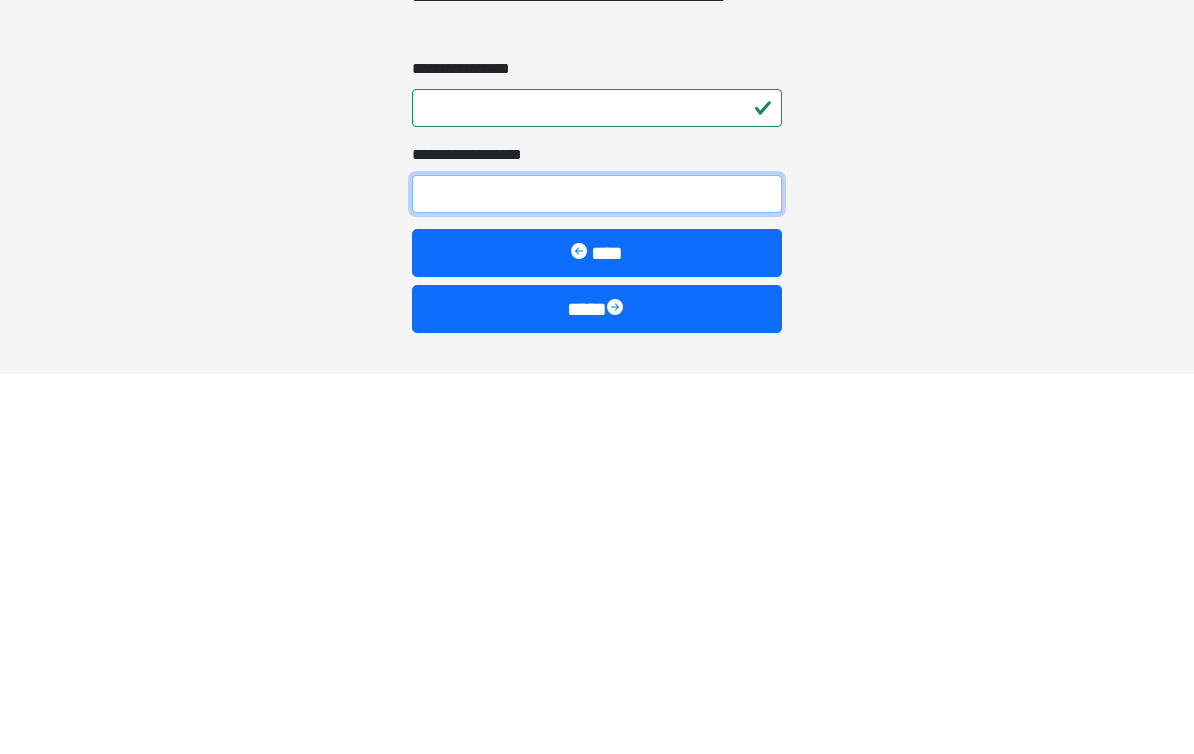 click on "**********" at bounding box center (597, 575) 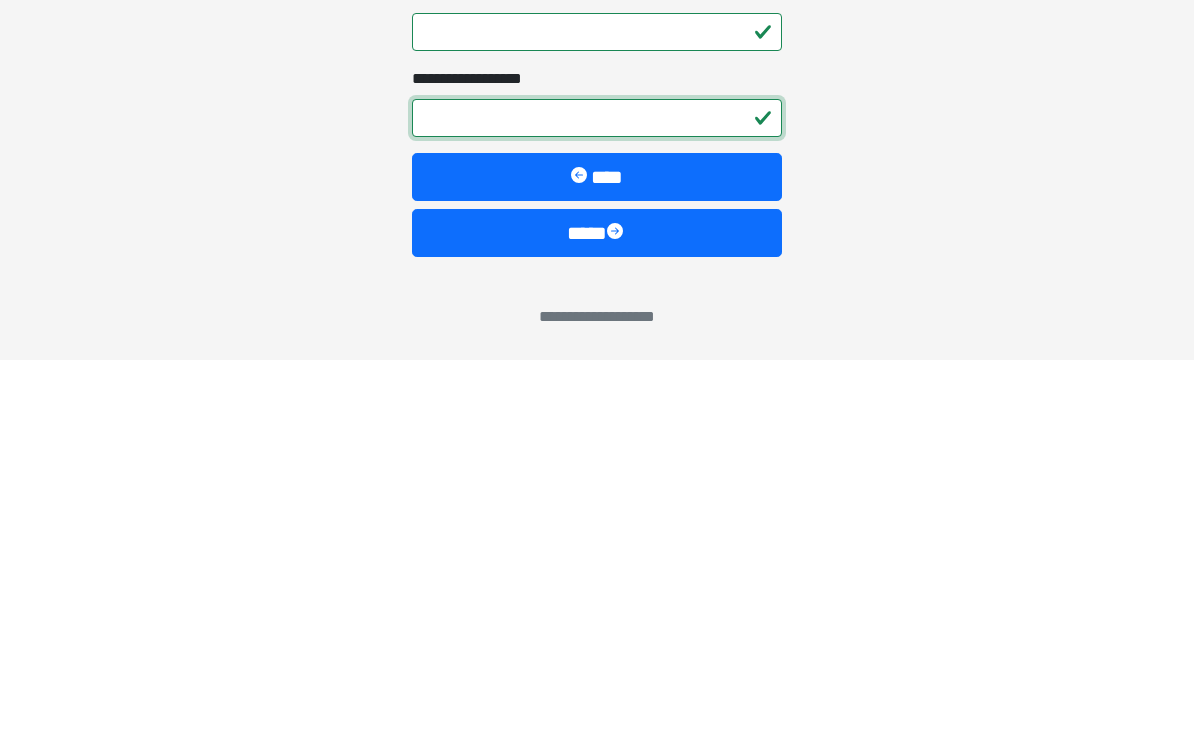 type on "*" 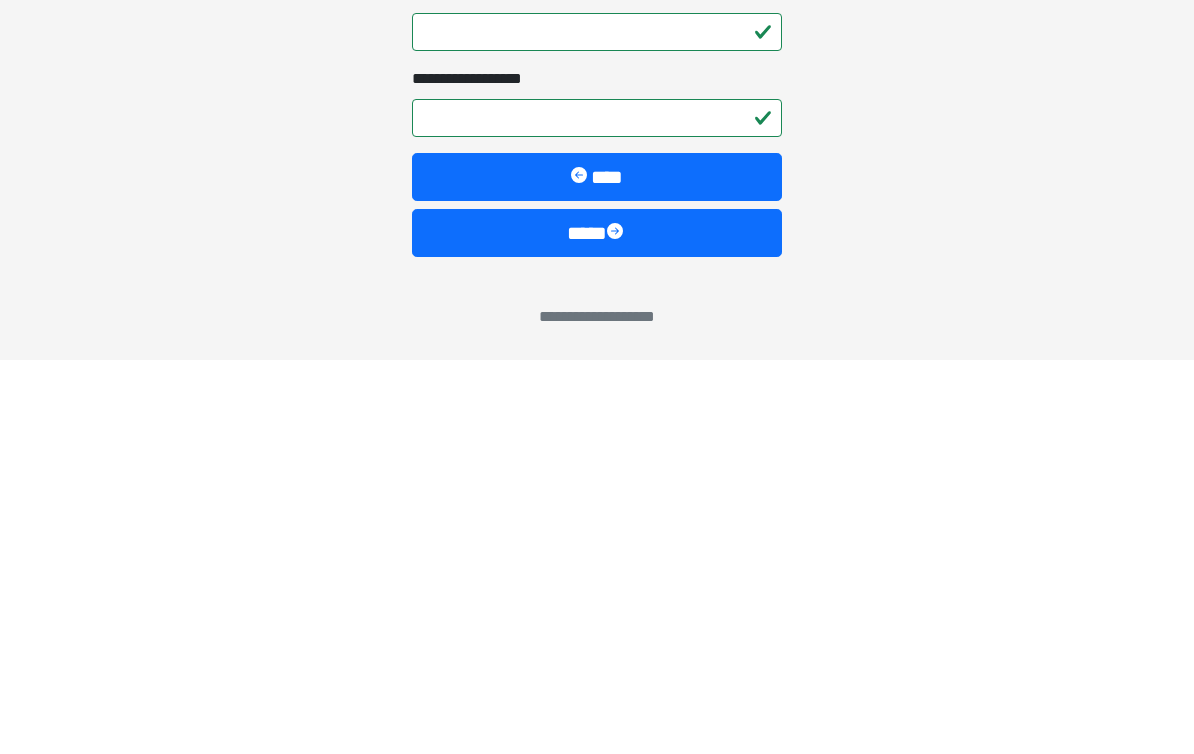 click at bounding box center (617, 627) 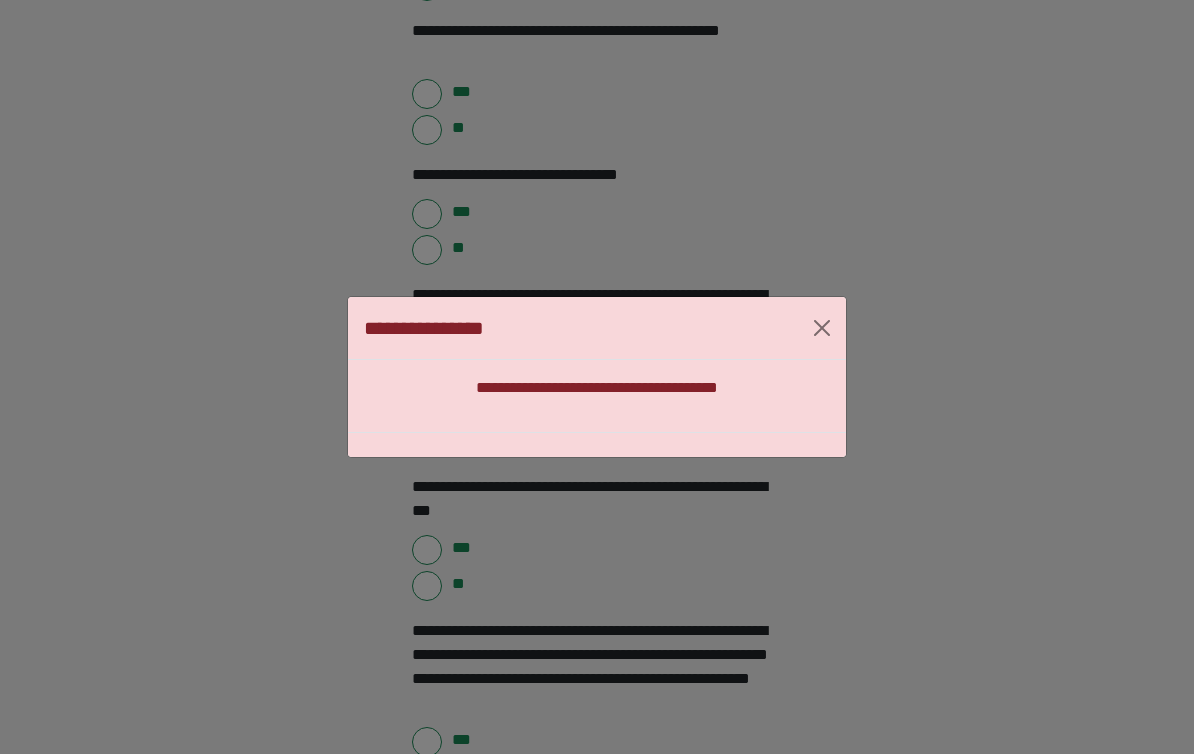 scroll, scrollTop: 2353, scrollLeft: 0, axis: vertical 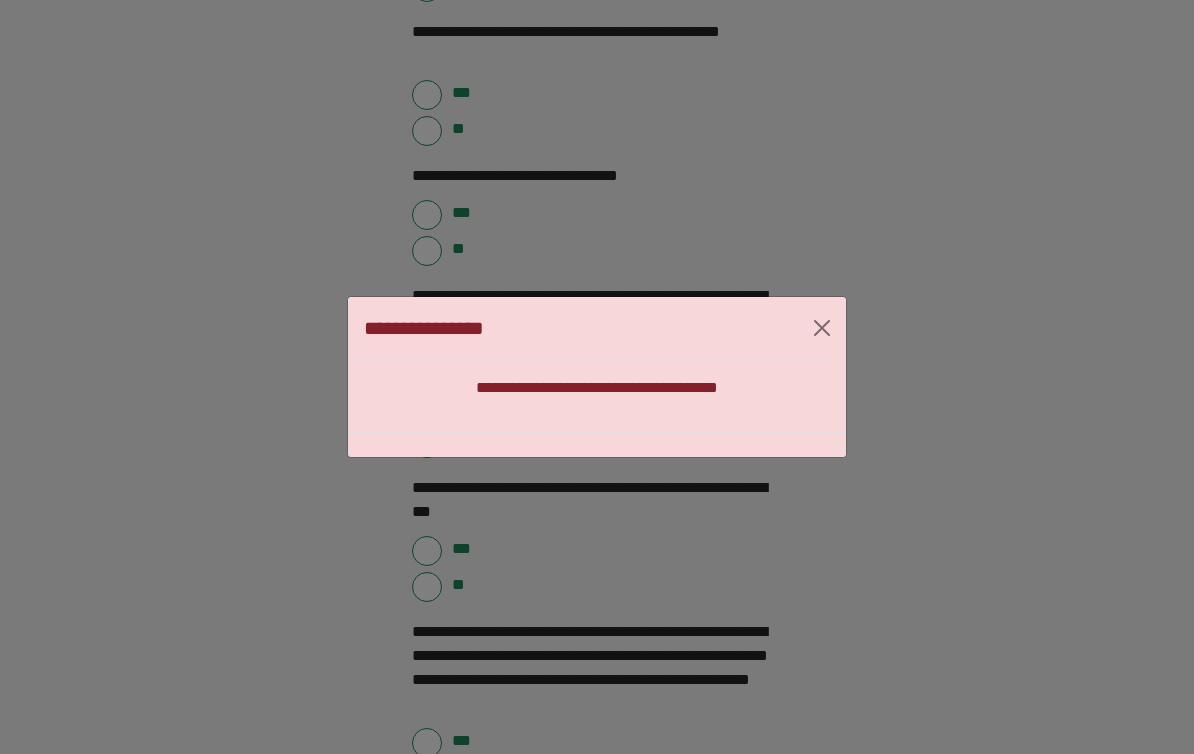 click on "**********" at bounding box center [597, 328] 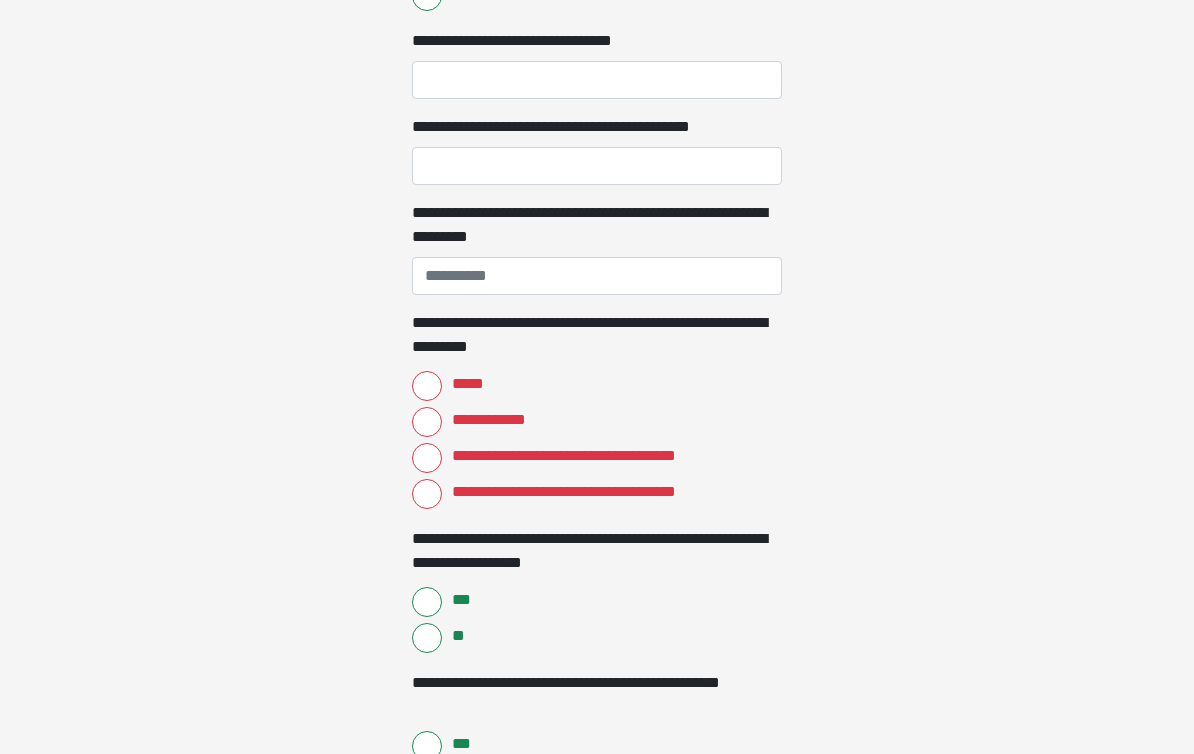 scroll, scrollTop: 1695, scrollLeft: 0, axis: vertical 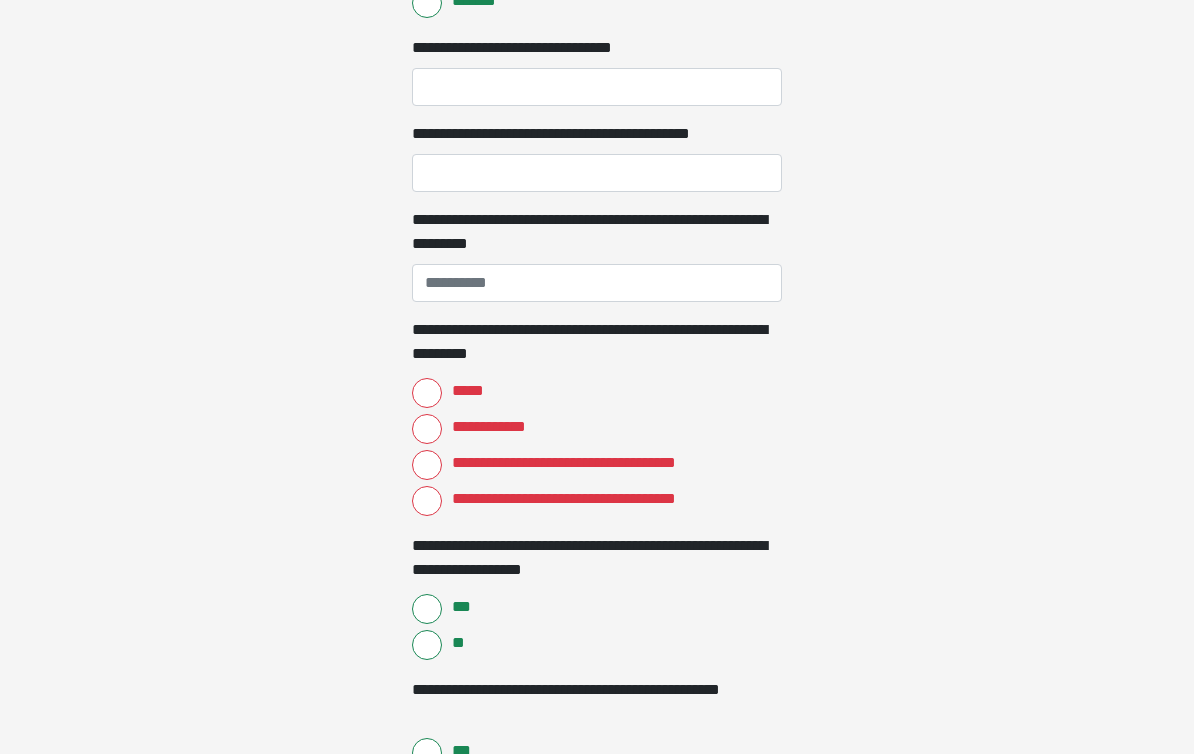 click on "*****" at bounding box center (427, 393) 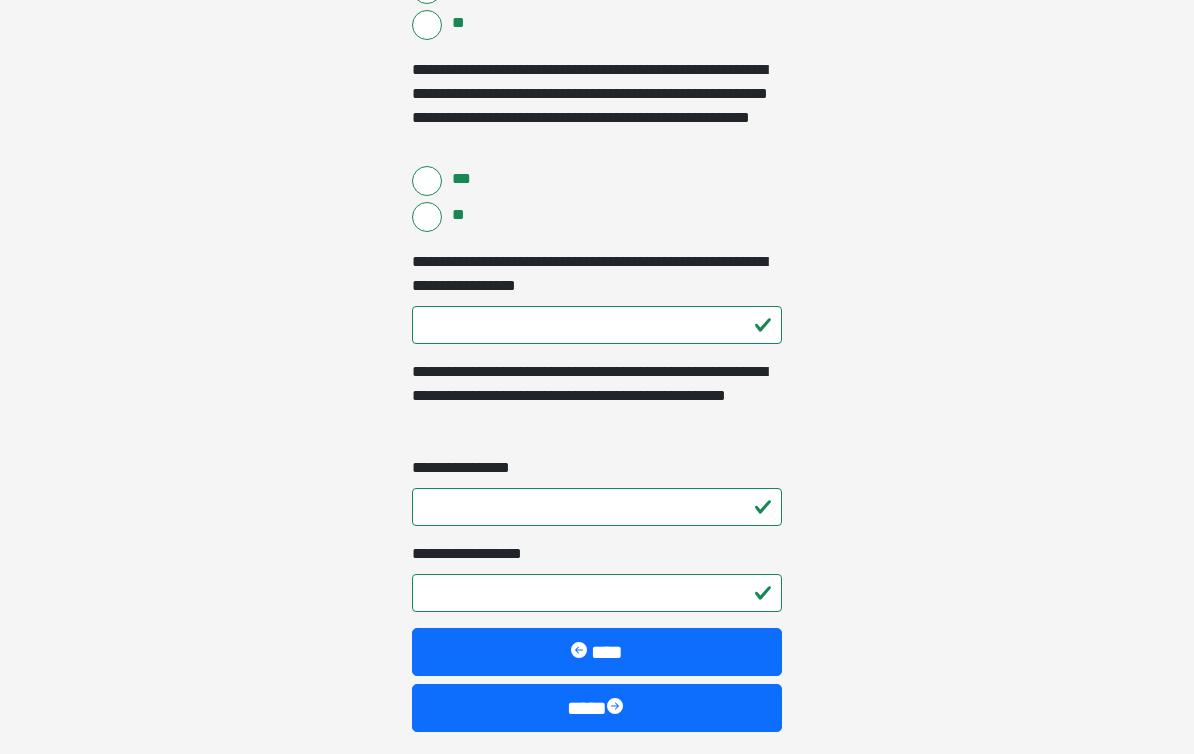 scroll, scrollTop: 2962, scrollLeft: 0, axis: vertical 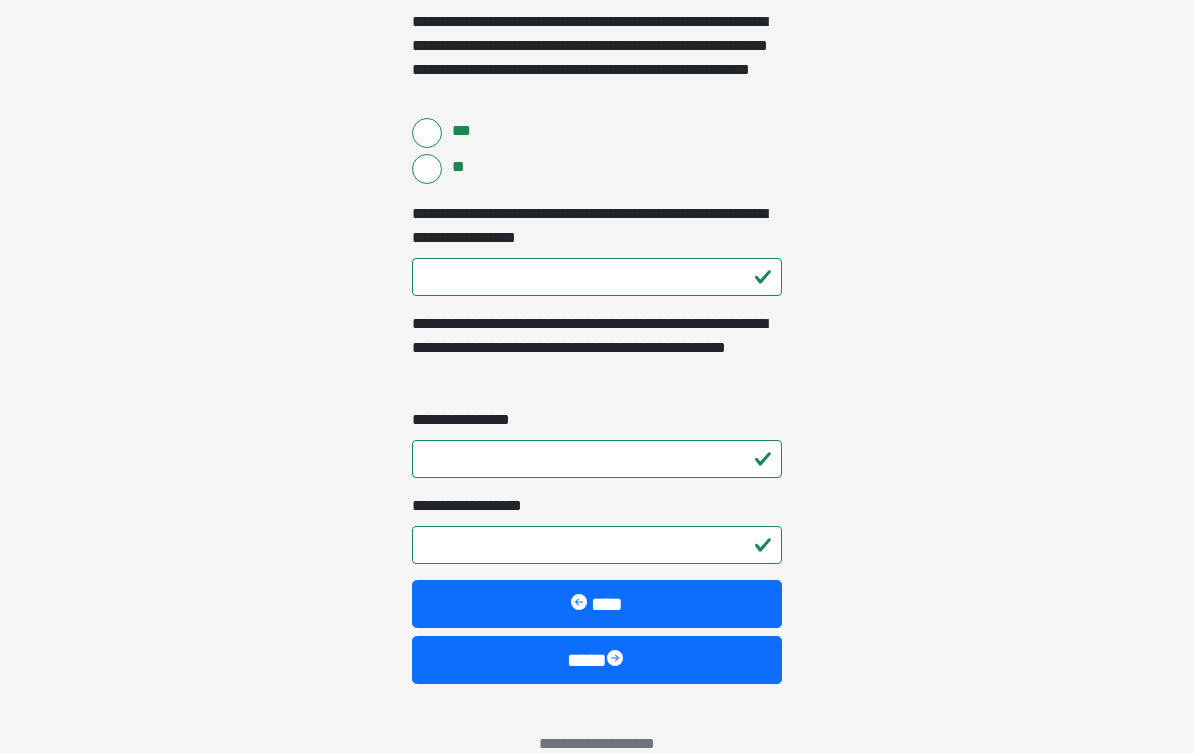 click at bounding box center (617, 661) 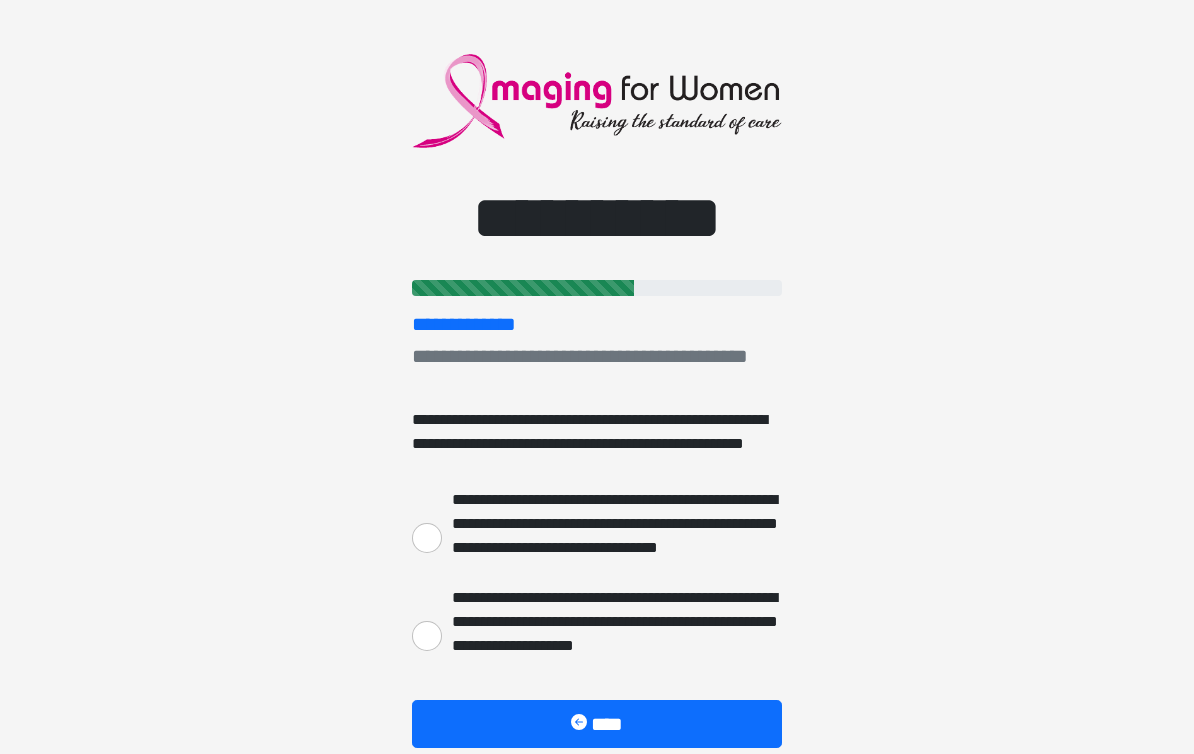 scroll, scrollTop: 0, scrollLeft: 0, axis: both 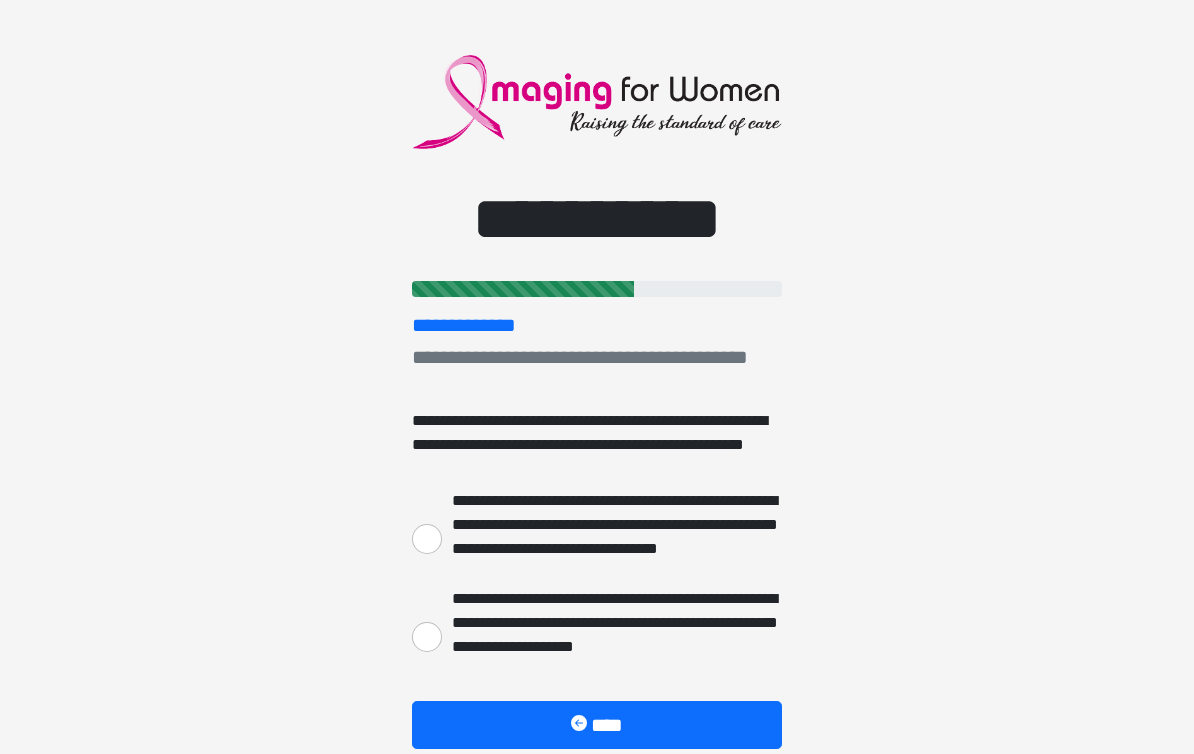 click on "**********" at bounding box center [612, 537] 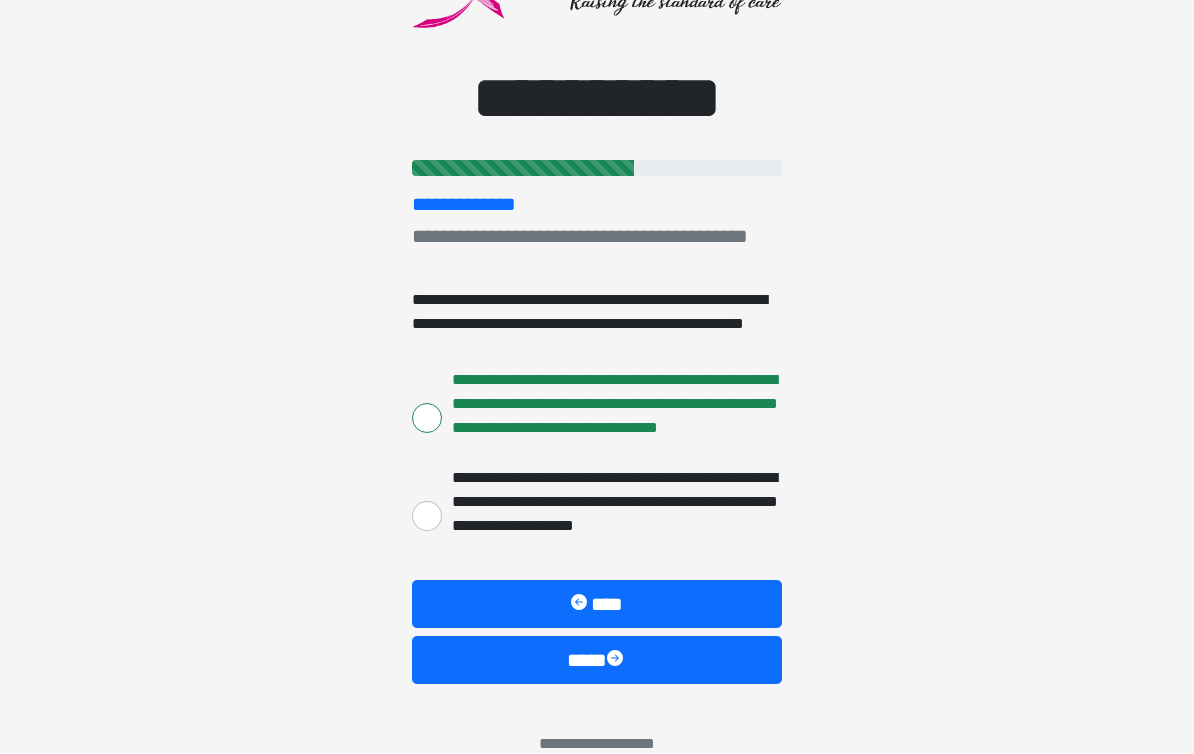 click at bounding box center [617, 661] 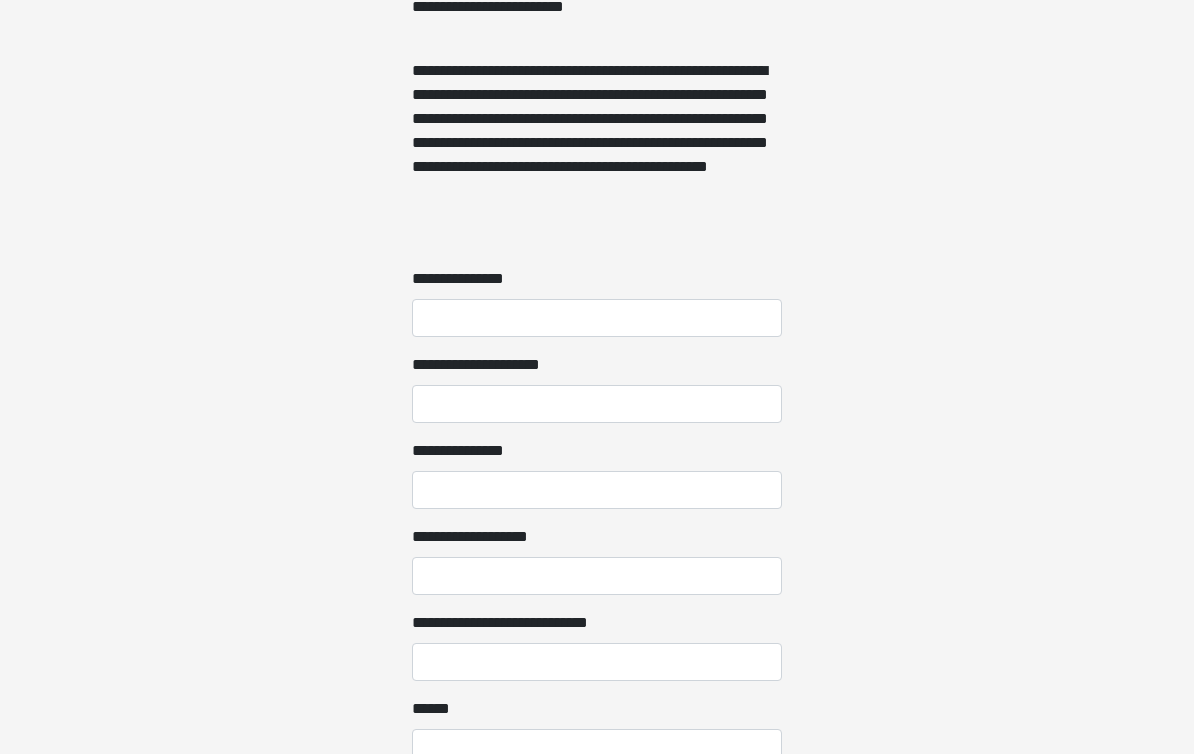 scroll, scrollTop: 1558, scrollLeft: 0, axis: vertical 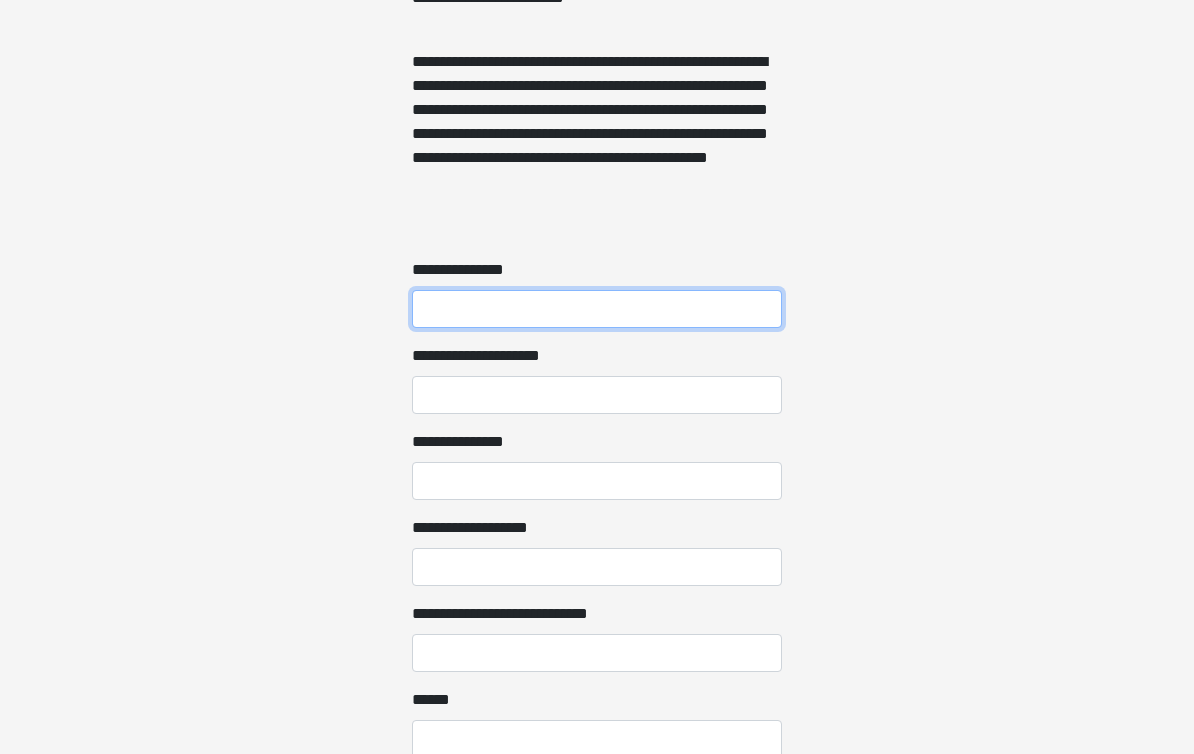 click on "**********" at bounding box center (597, 310) 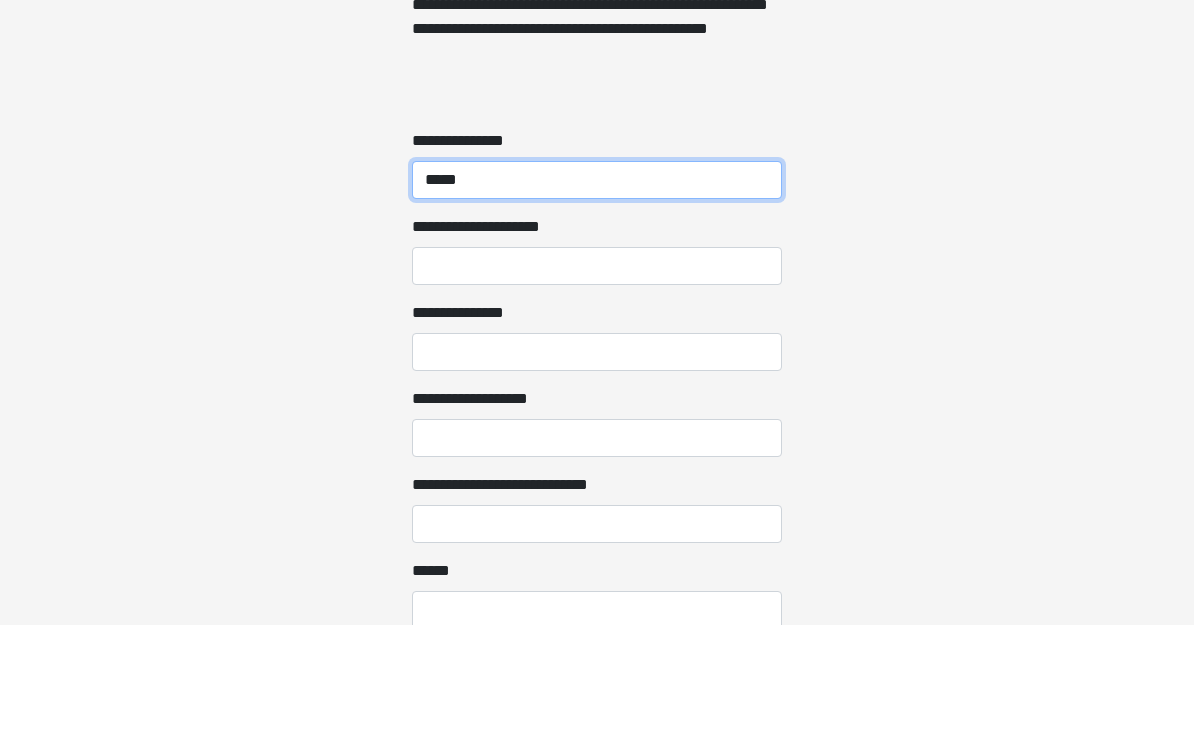 type on "*****" 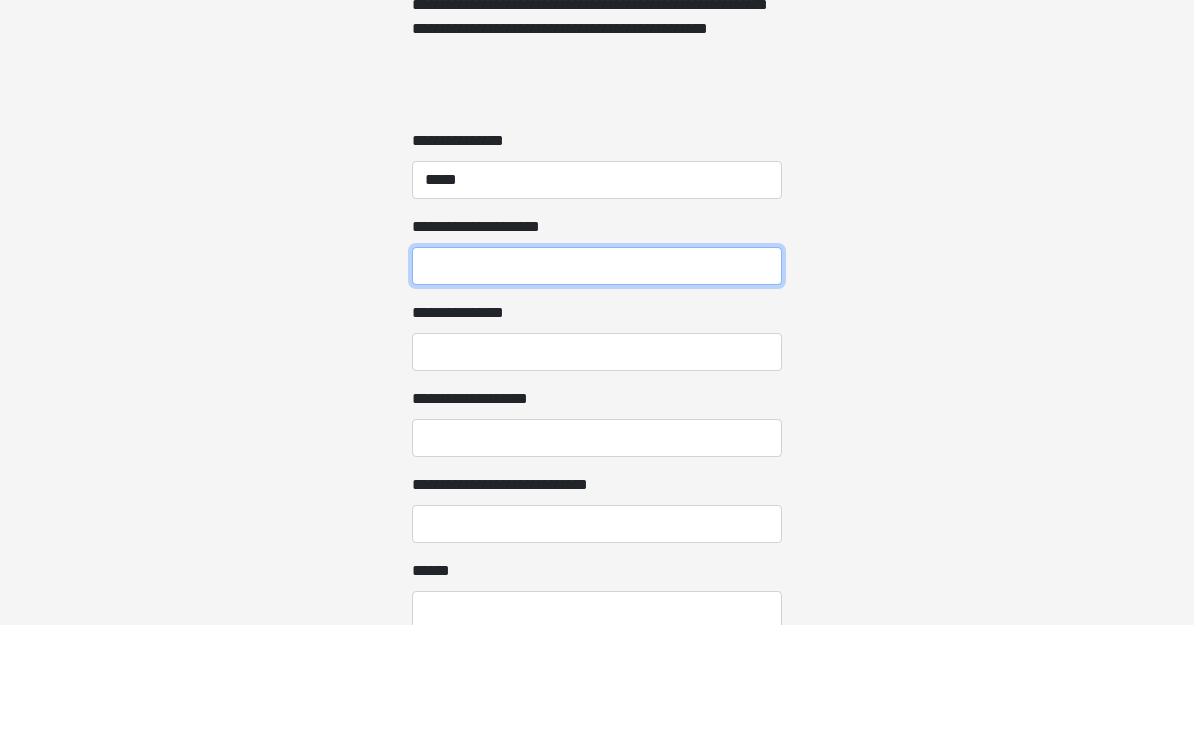 click on "**********" at bounding box center (597, 396) 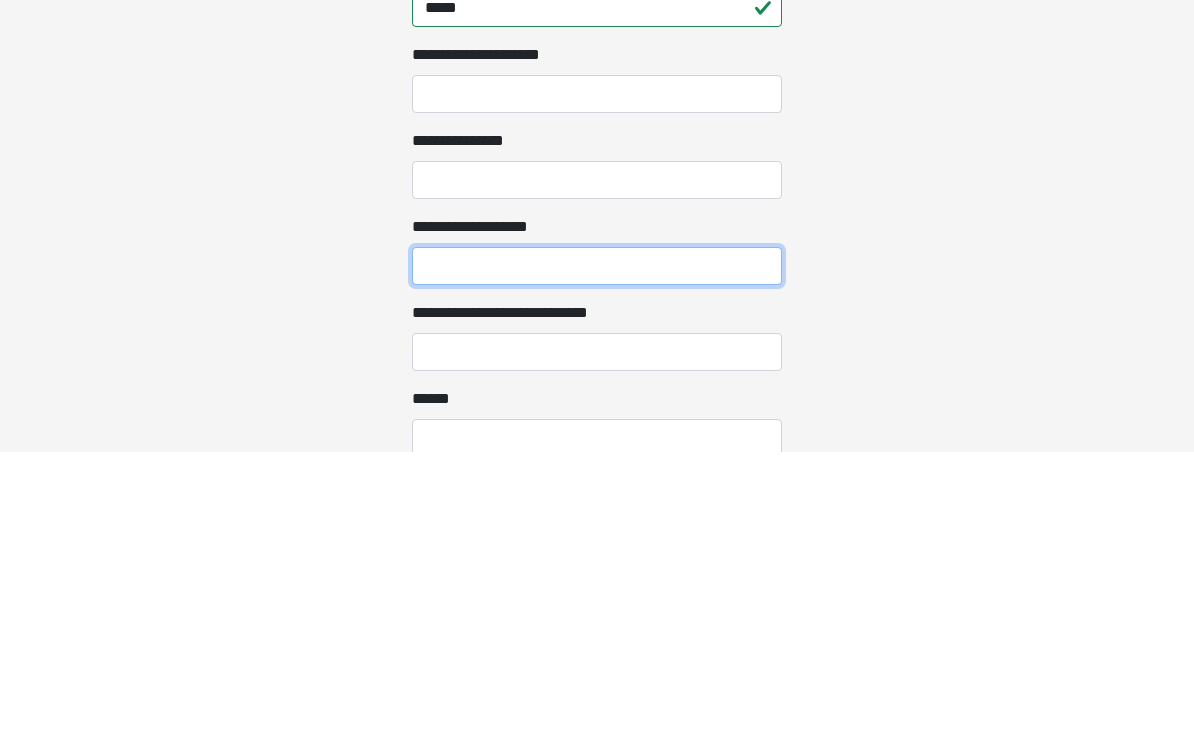 click on "**********" at bounding box center [597, 568] 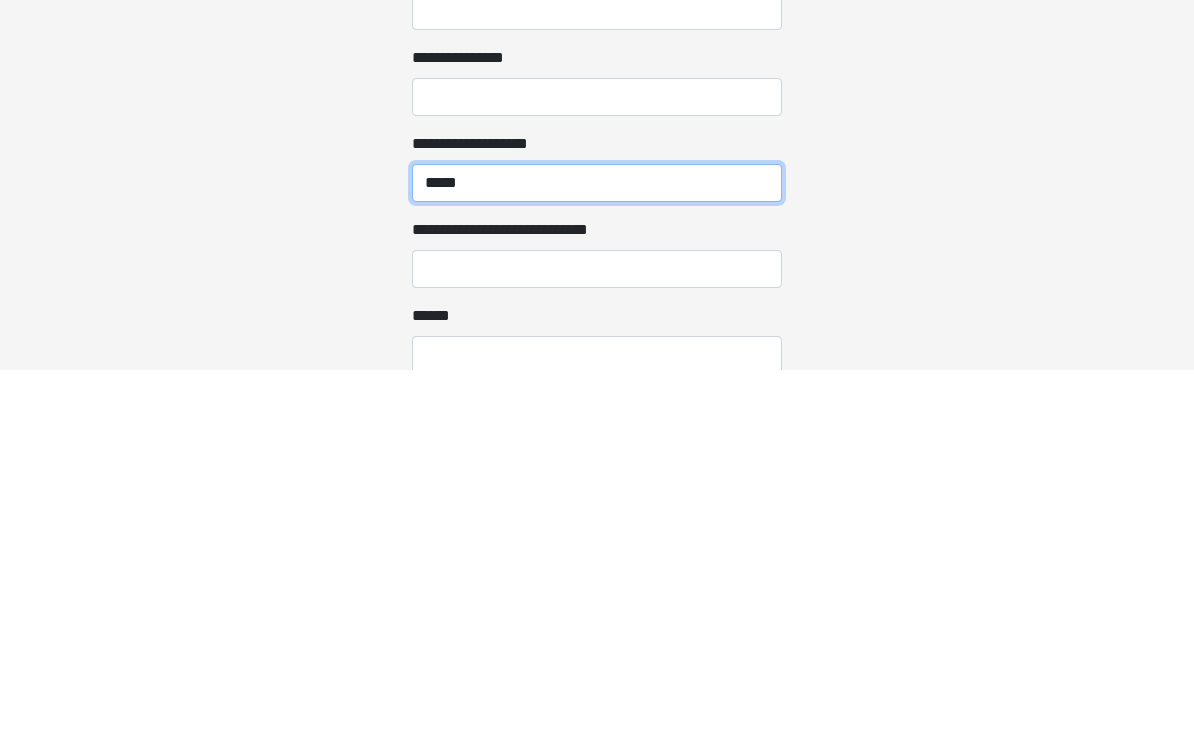 type on "*****" 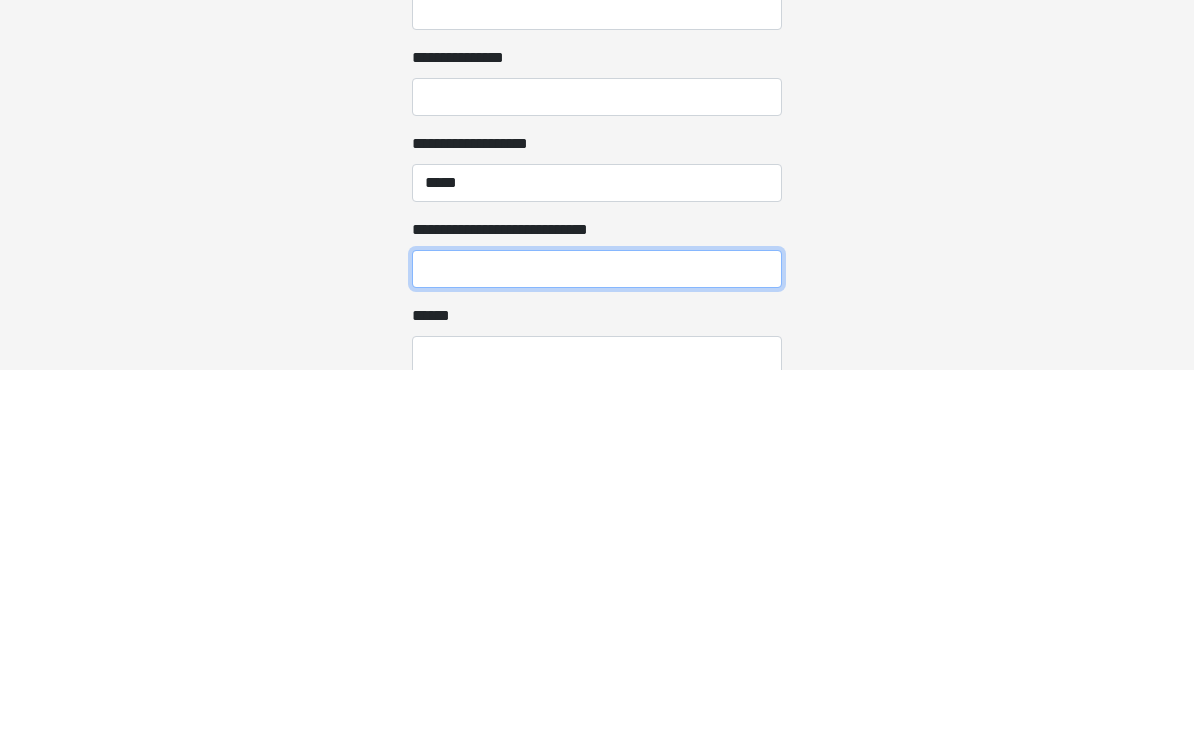 click on "**********" at bounding box center (597, 654) 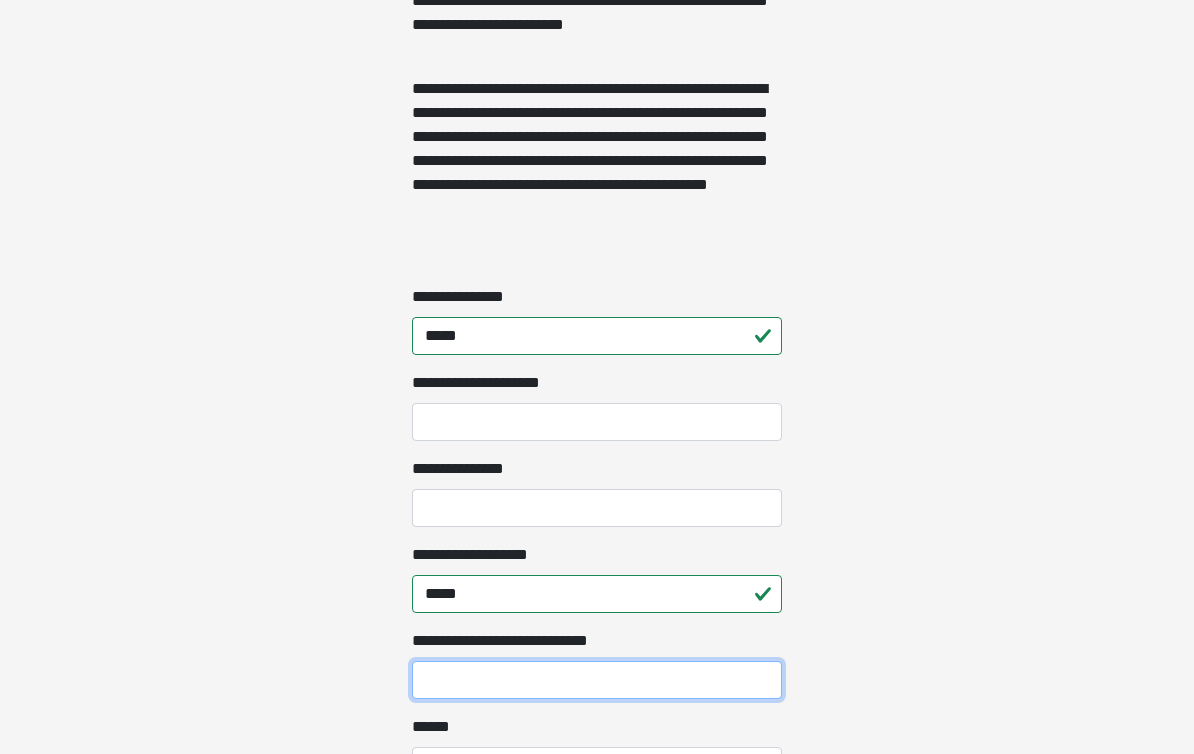 scroll, scrollTop: 1520, scrollLeft: 0, axis: vertical 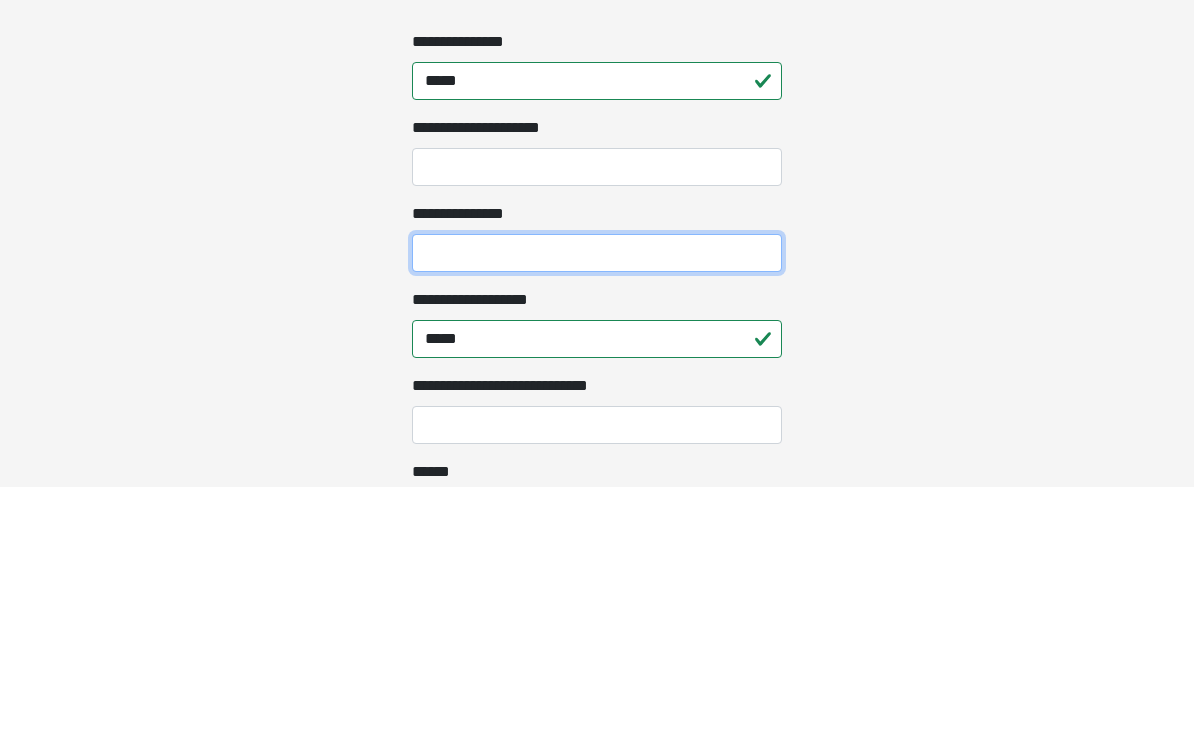 click on "**********" at bounding box center (597, 520) 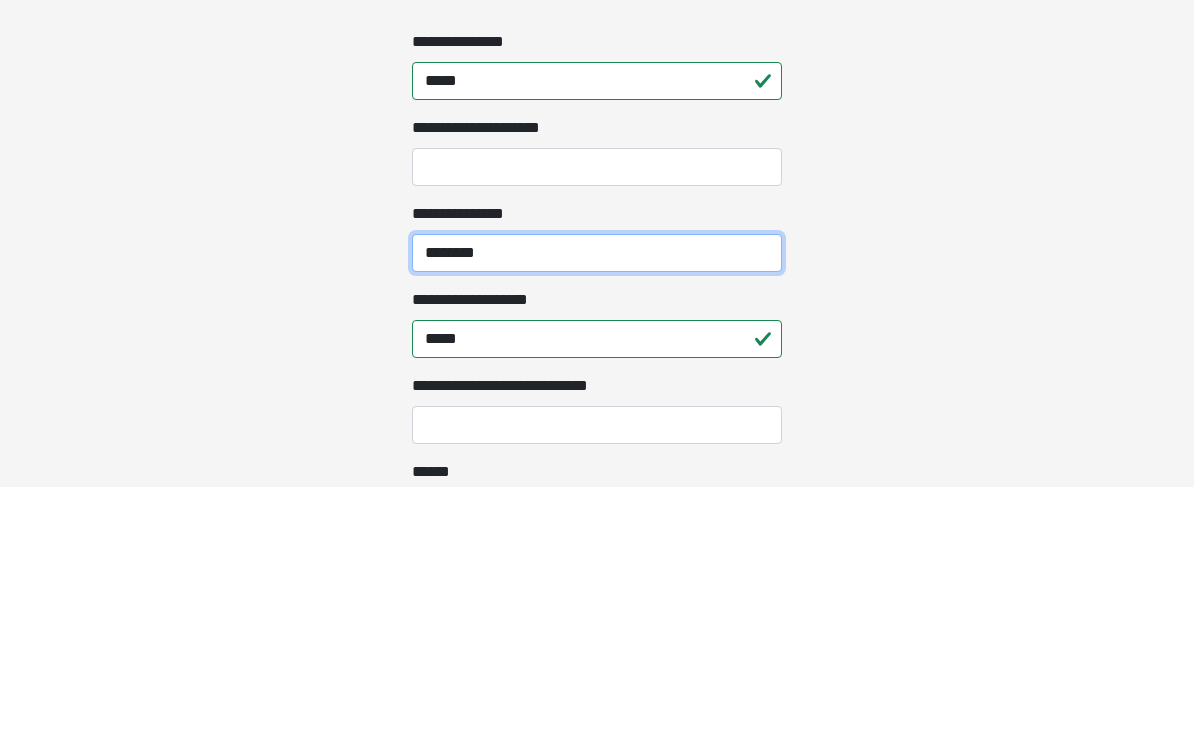 type on "********" 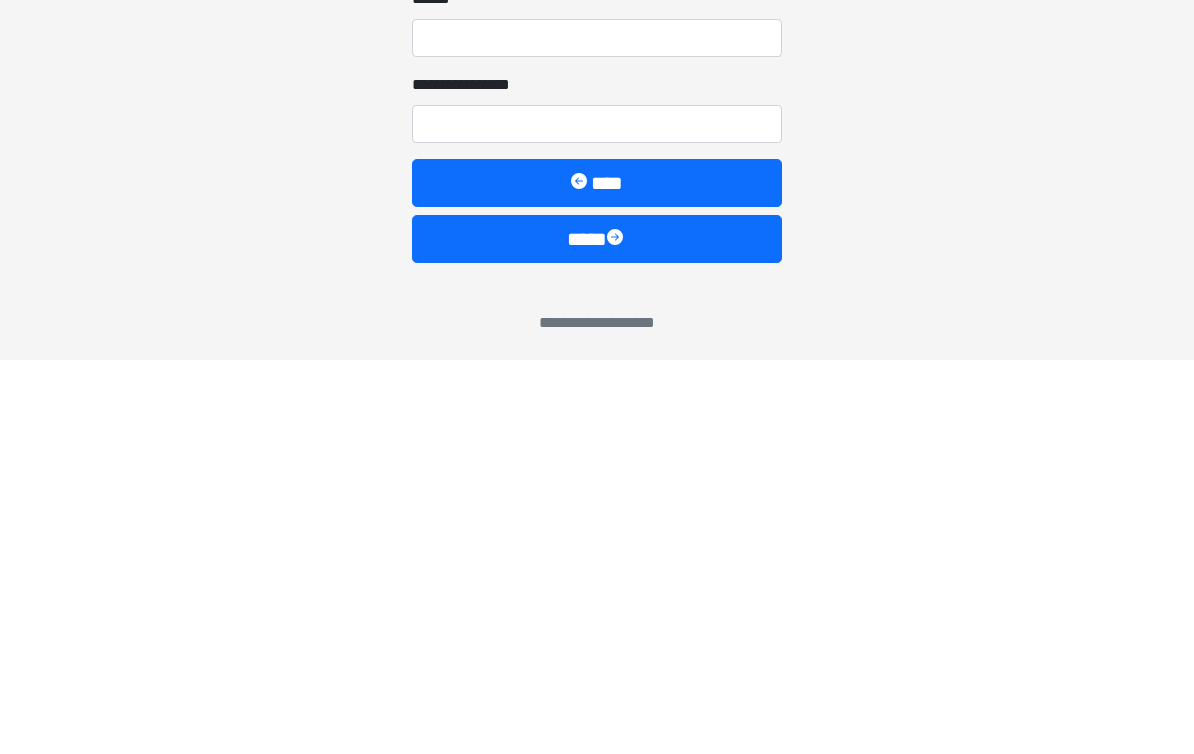 scroll, scrollTop: 1866, scrollLeft: 0, axis: vertical 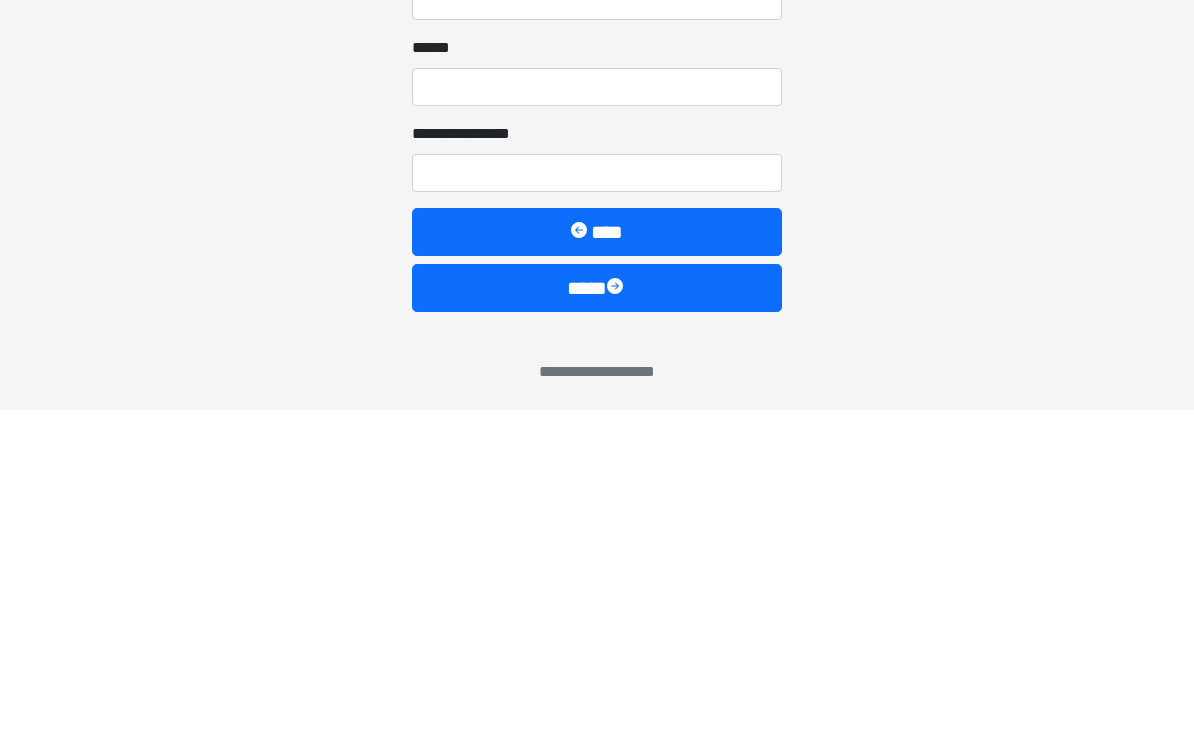 click at bounding box center (617, 633) 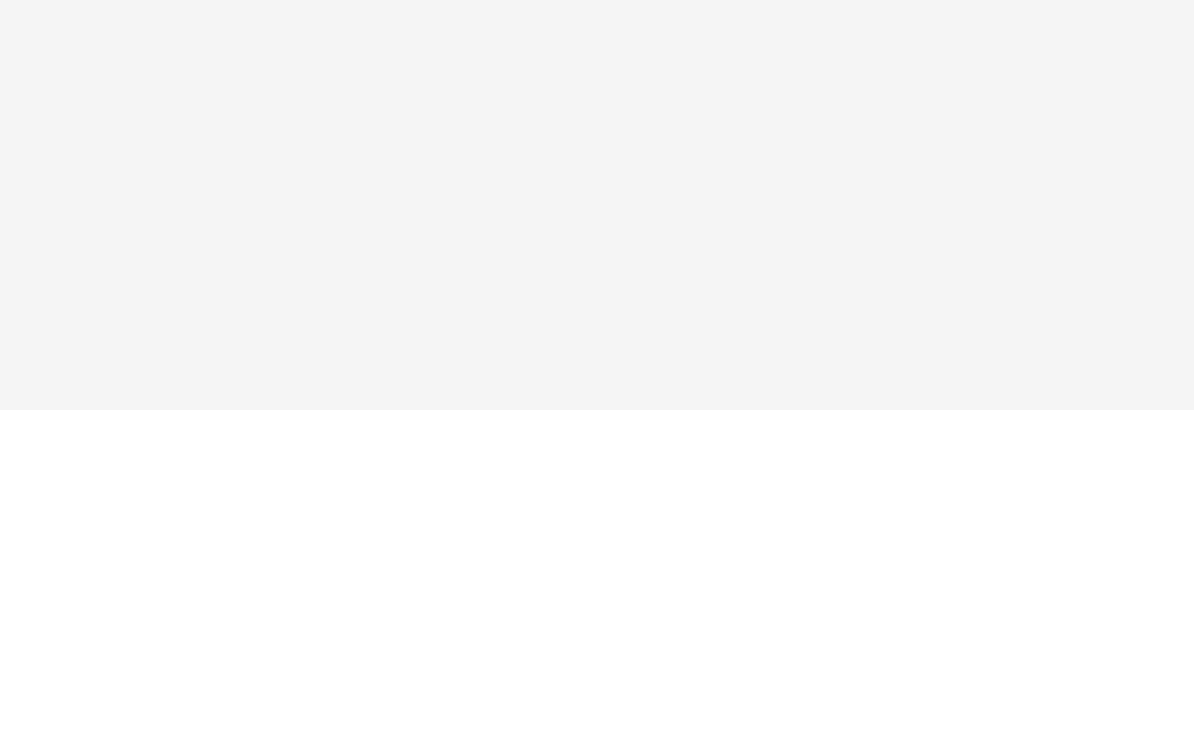 scroll, scrollTop: 0, scrollLeft: 0, axis: both 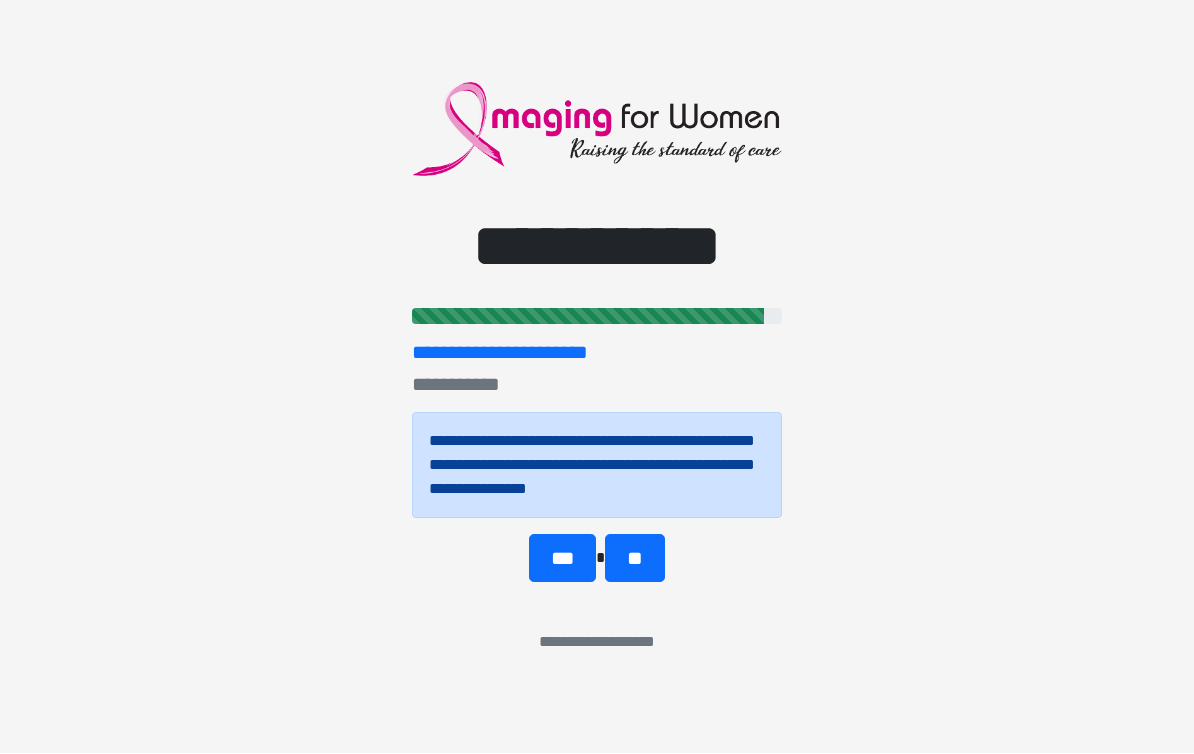 click on "**" at bounding box center [635, 559] 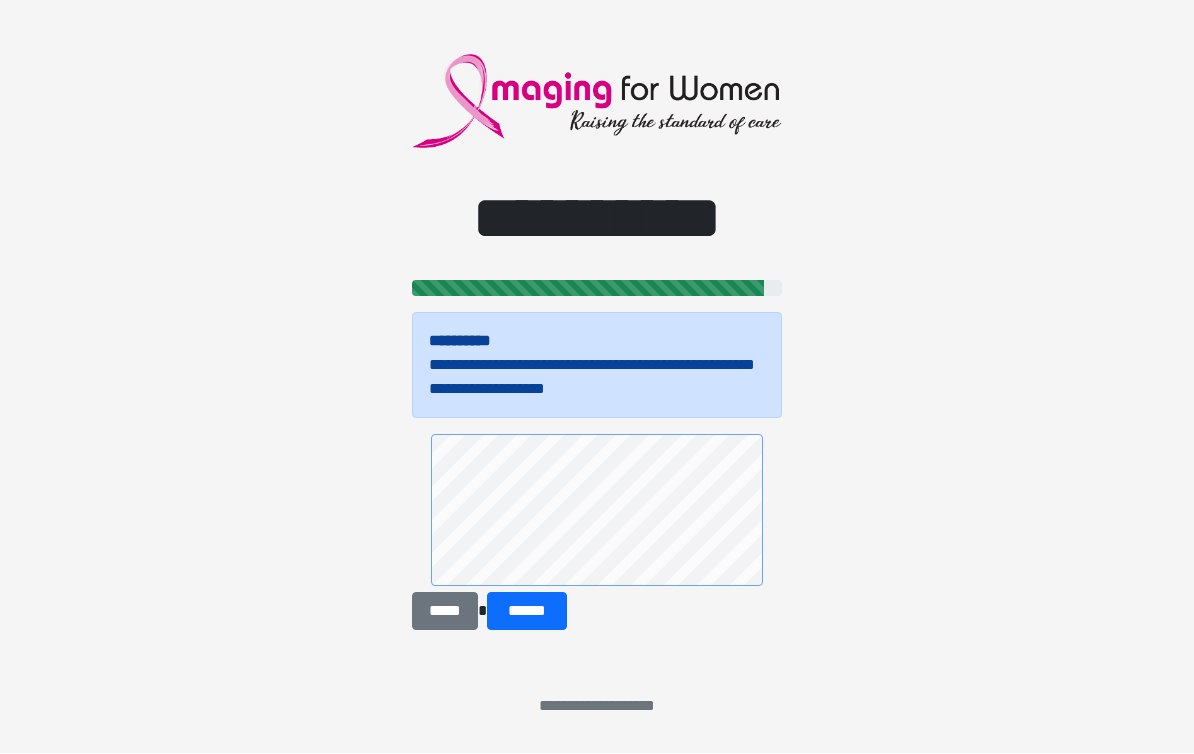 click on "******" at bounding box center (527, 612) 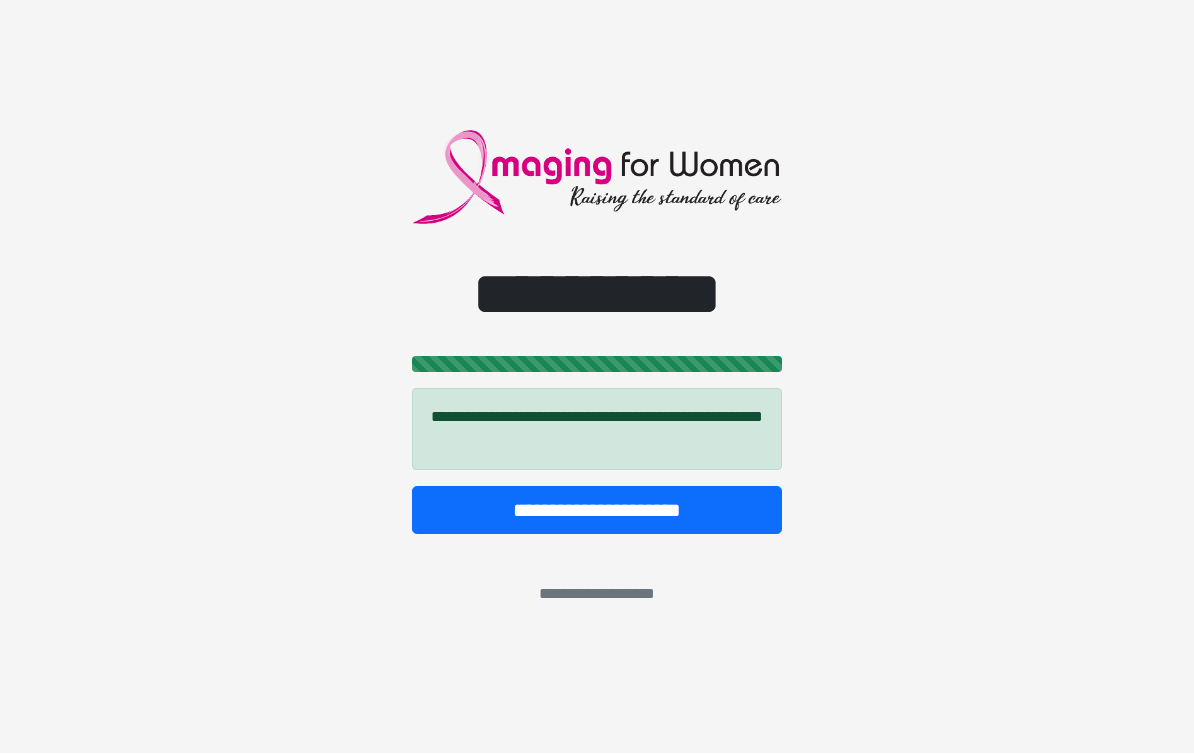 click on "**********" at bounding box center [597, 511] 